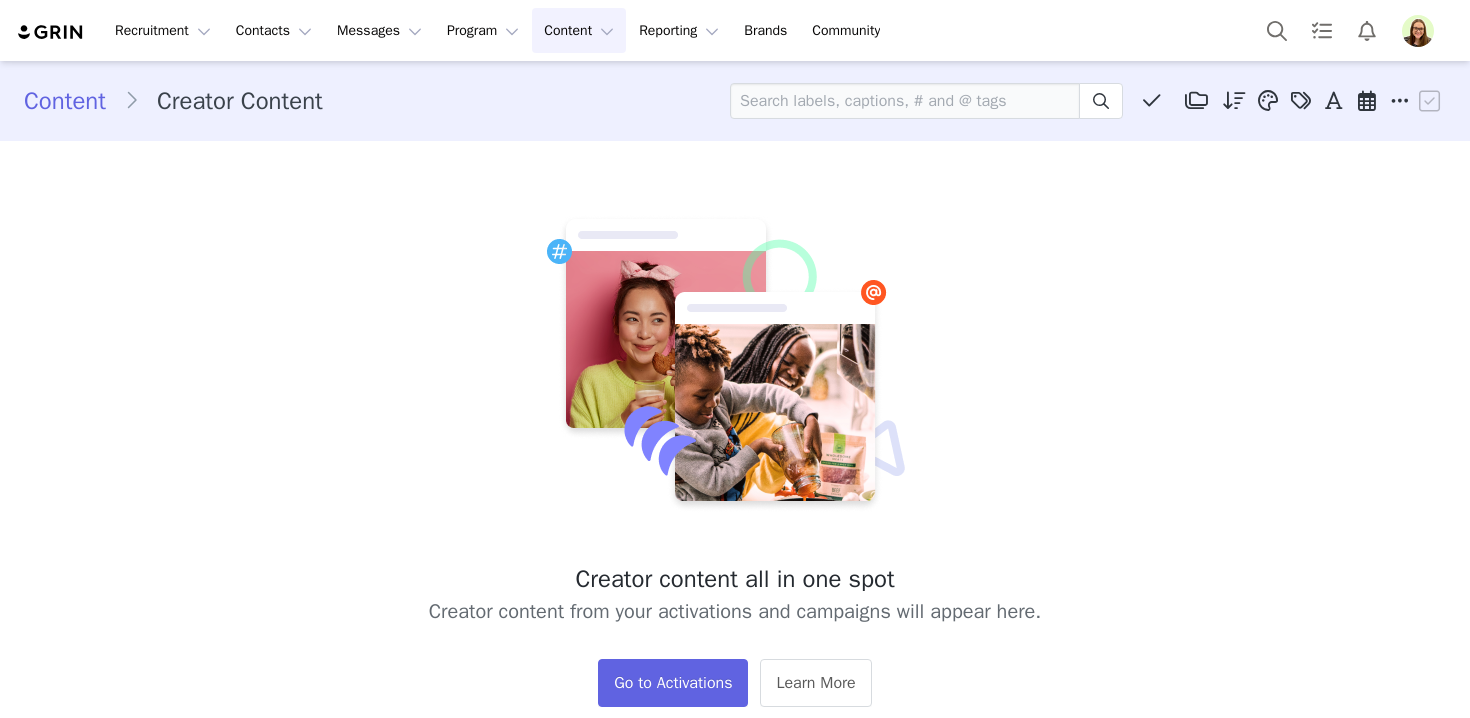 scroll, scrollTop: 0, scrollLeft: 0, axis: both 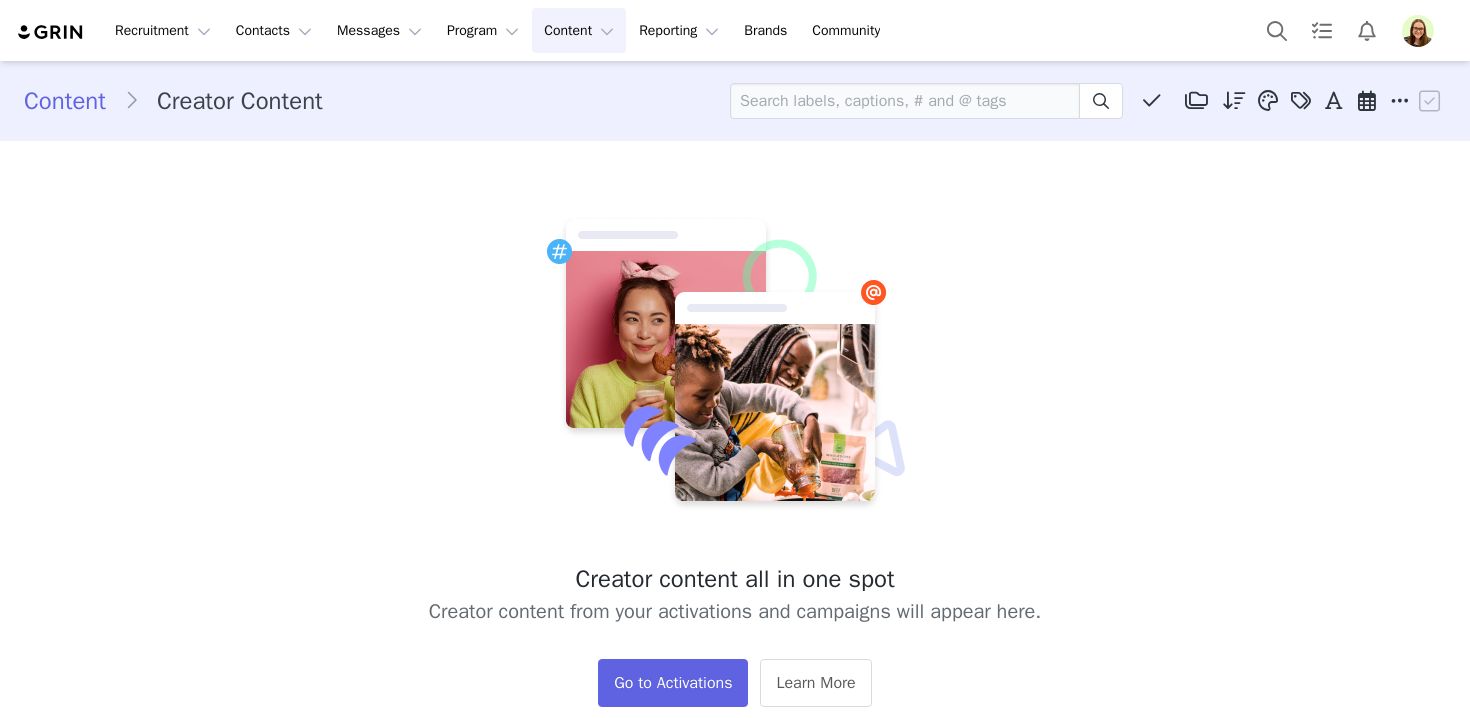 click at bounding box center (1418, 31) 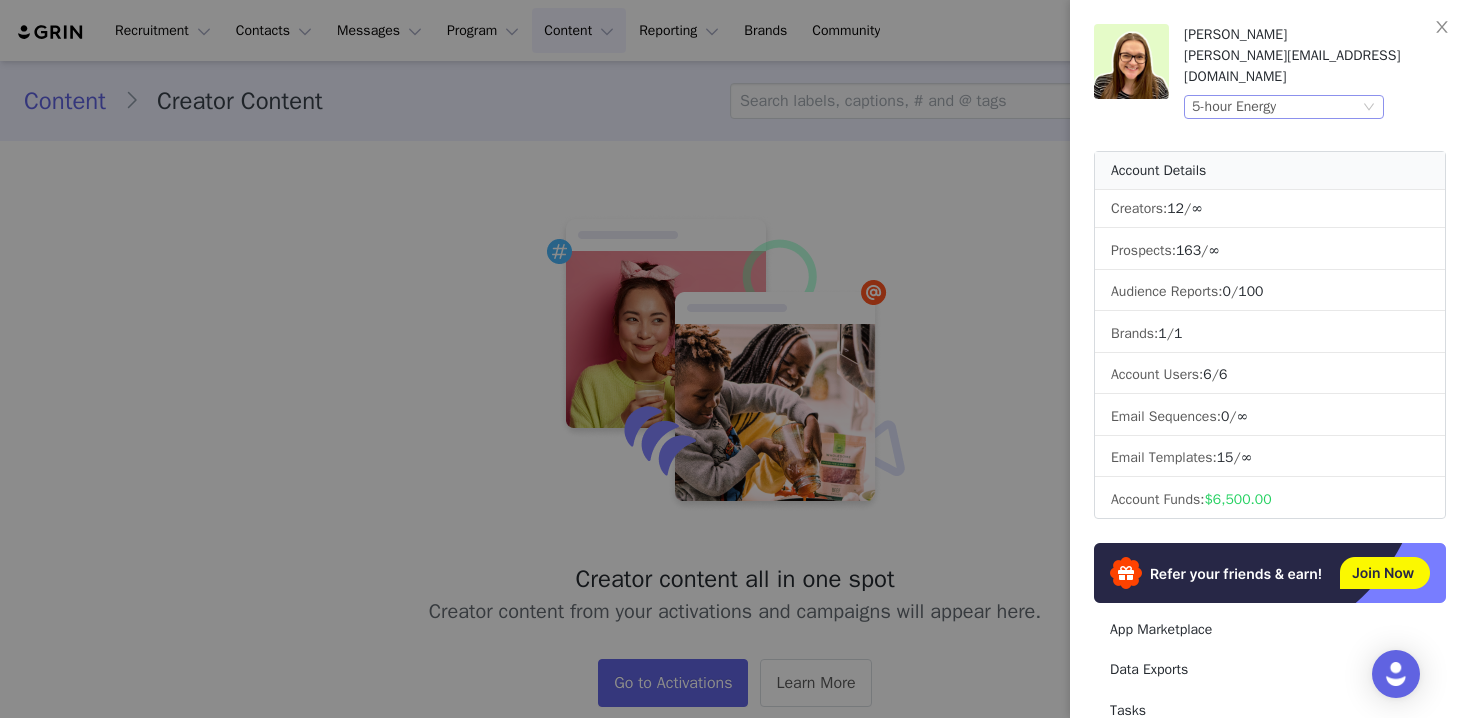 click on "5-hour Energy" at bounding box center [1275, 107] 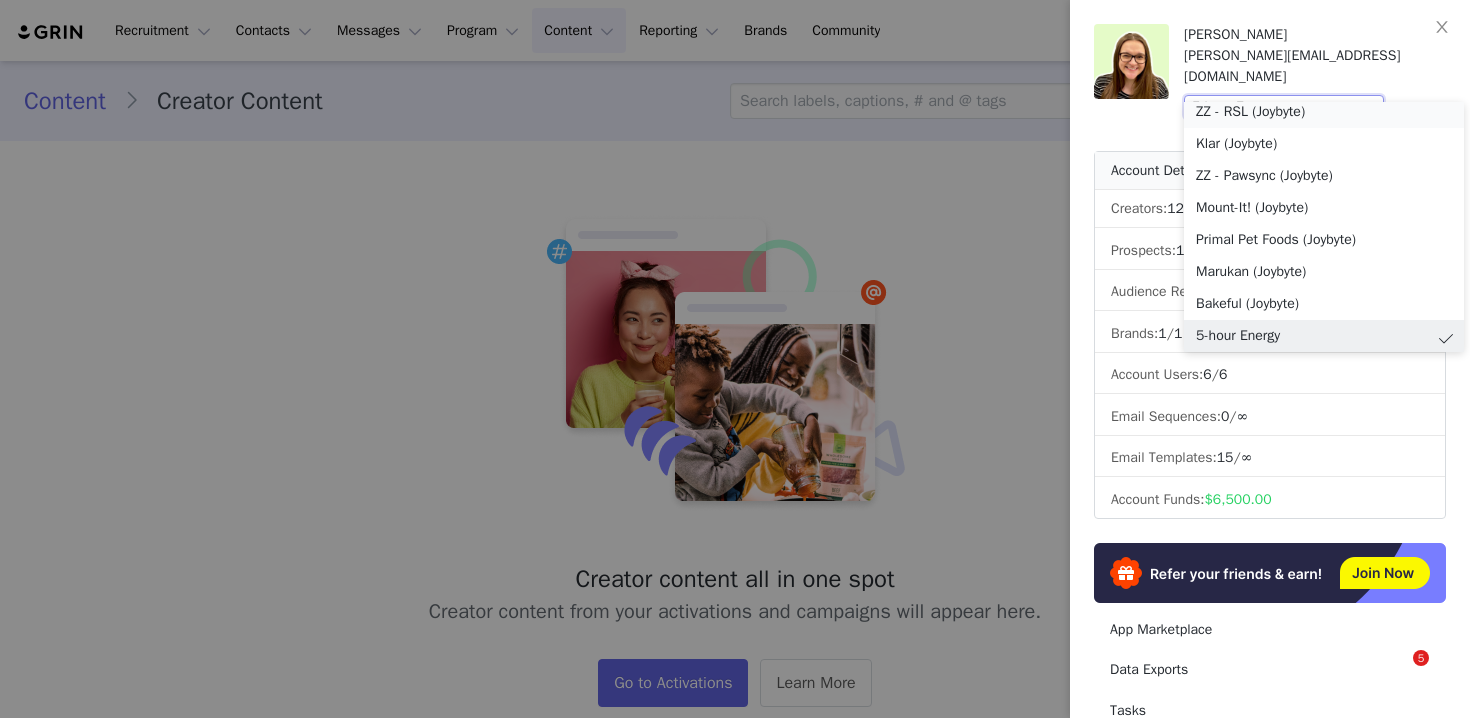 scroll, scrollTop: 1060, scrollLeft: 0, axis: vertical 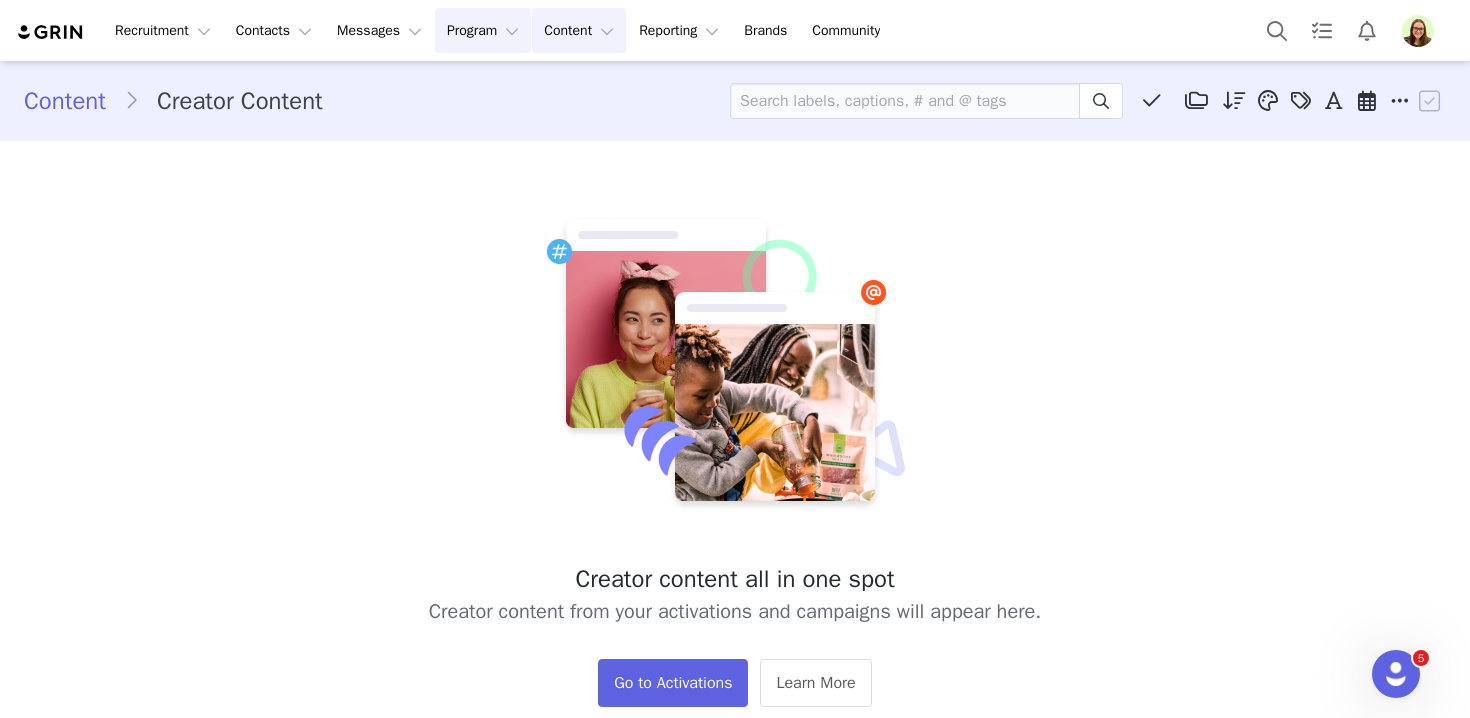 click on "Program Program" at bounding box center [483, 30] 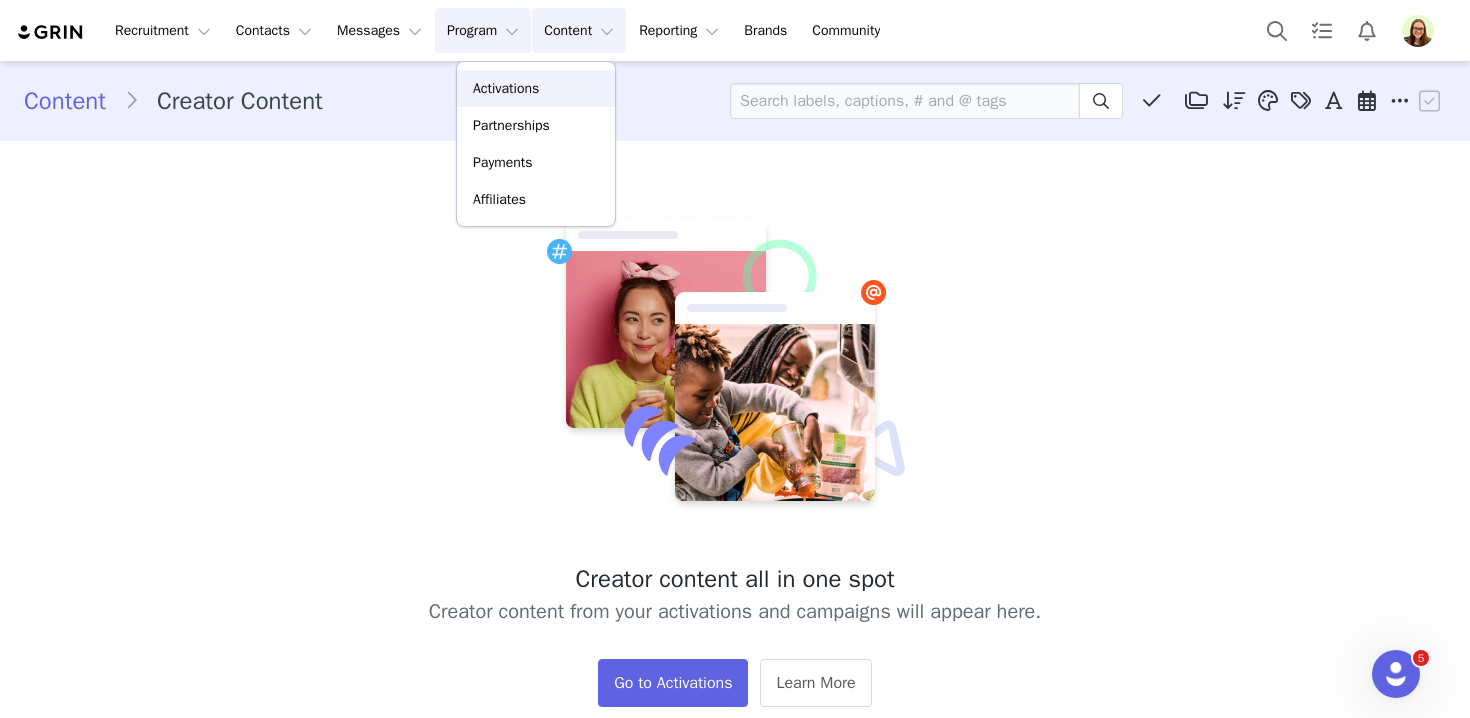 click on "Activations" at bounding box center [536, 88] 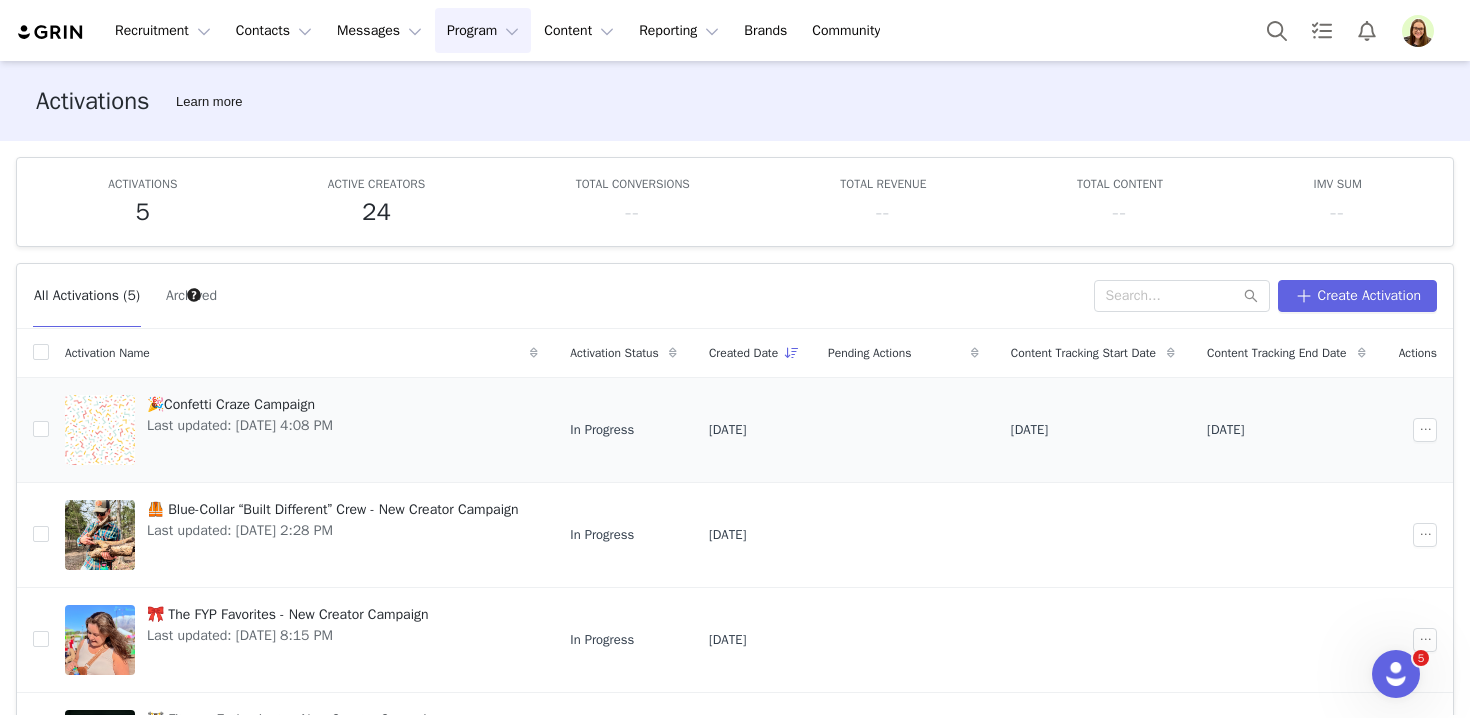 click on "Last updated: [DATE] 4:08 PM" at bounding box center [240, 425] 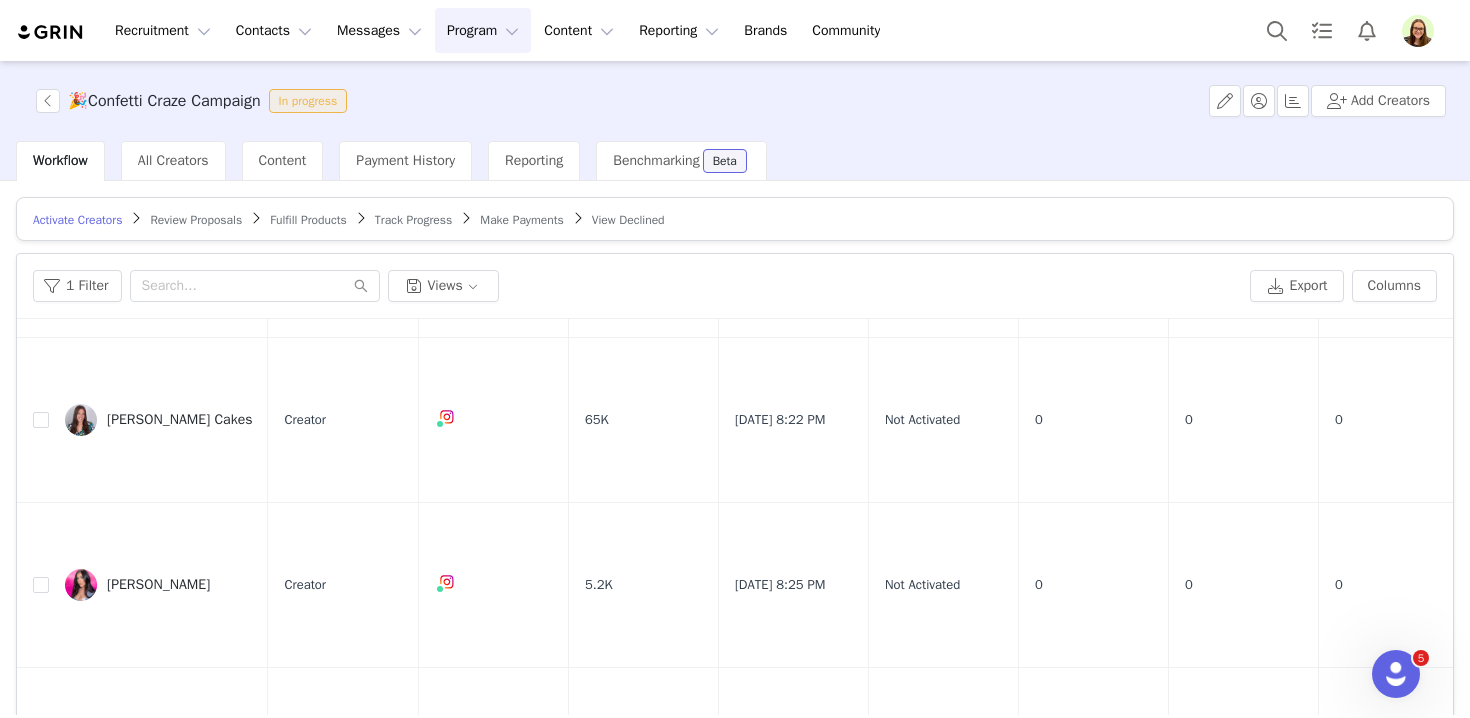 scroll, scrollTop: 879, scrollLeft: 0, axis: vertical 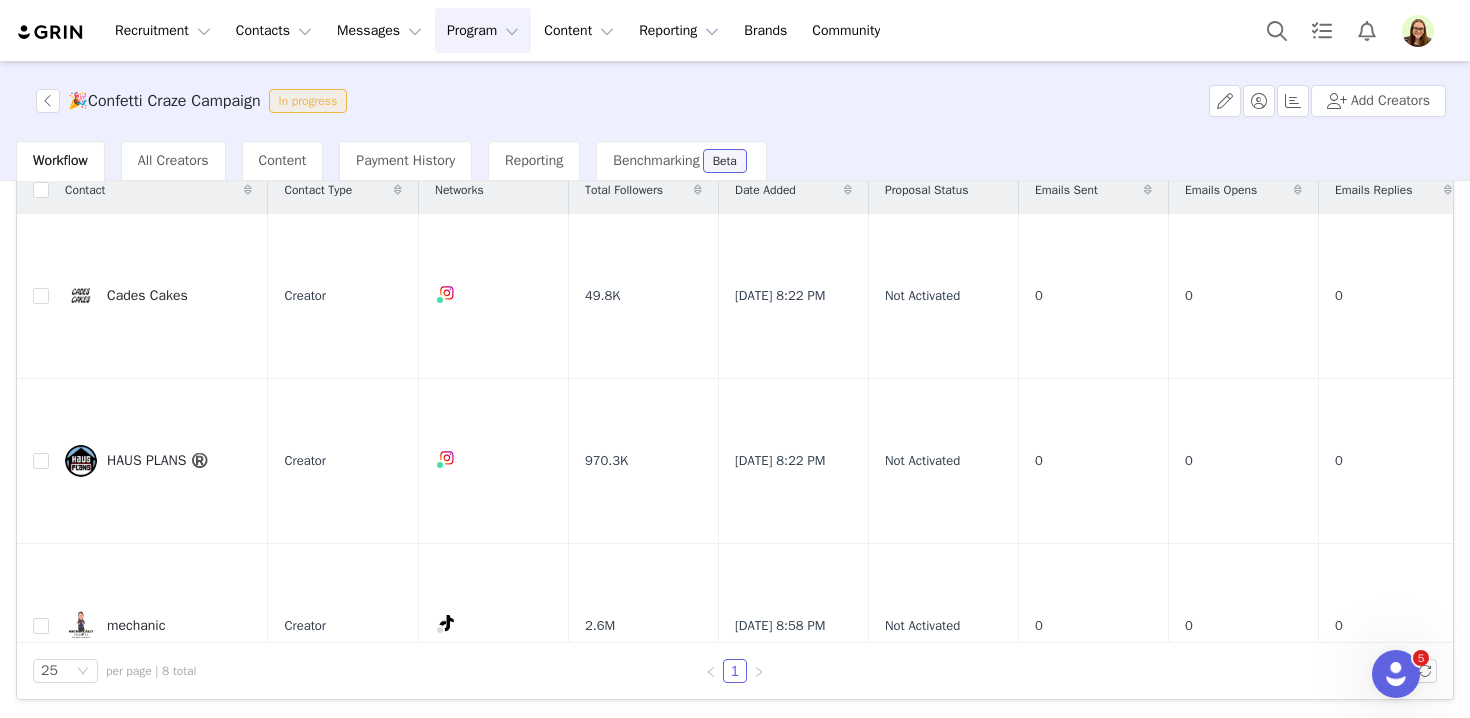 click on "Program Program" at bounding box center (483, 30) 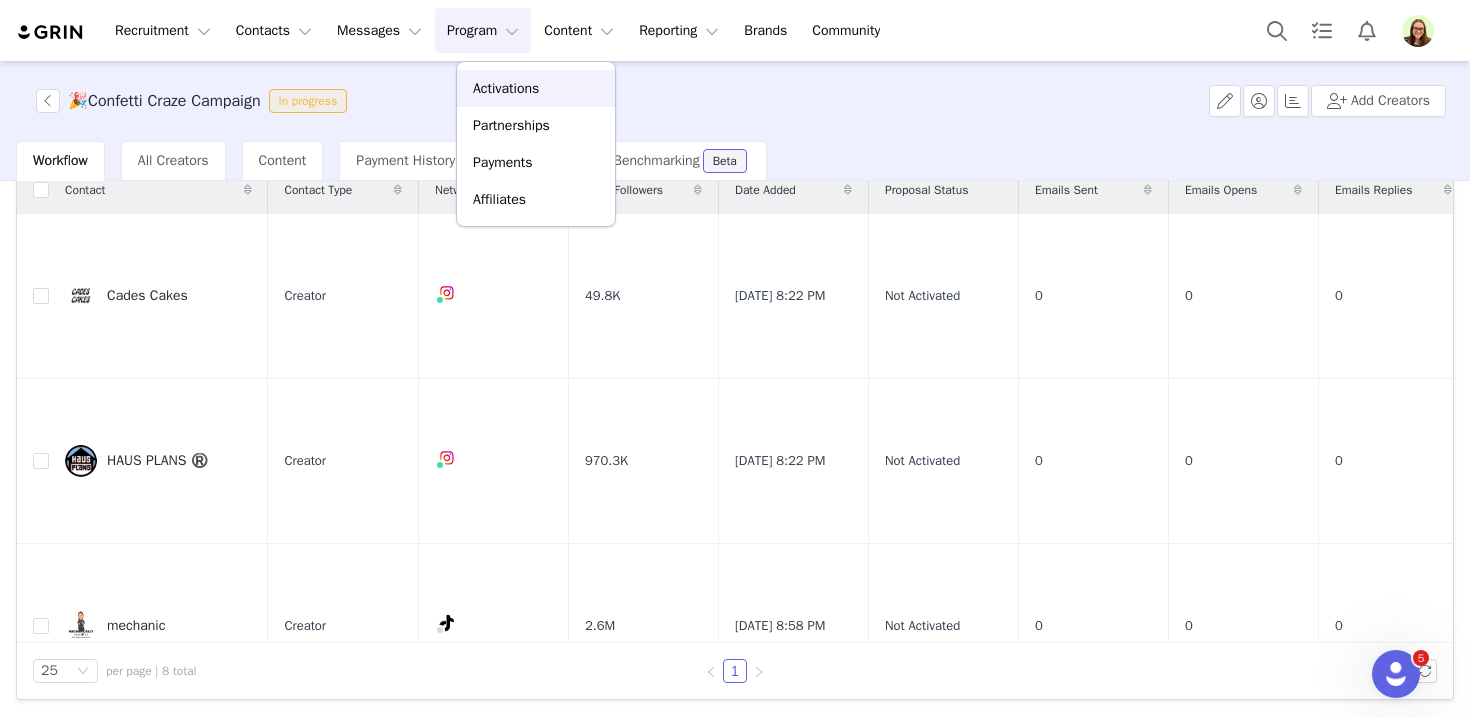 click on "Activations" at bounding box center [536, 88] 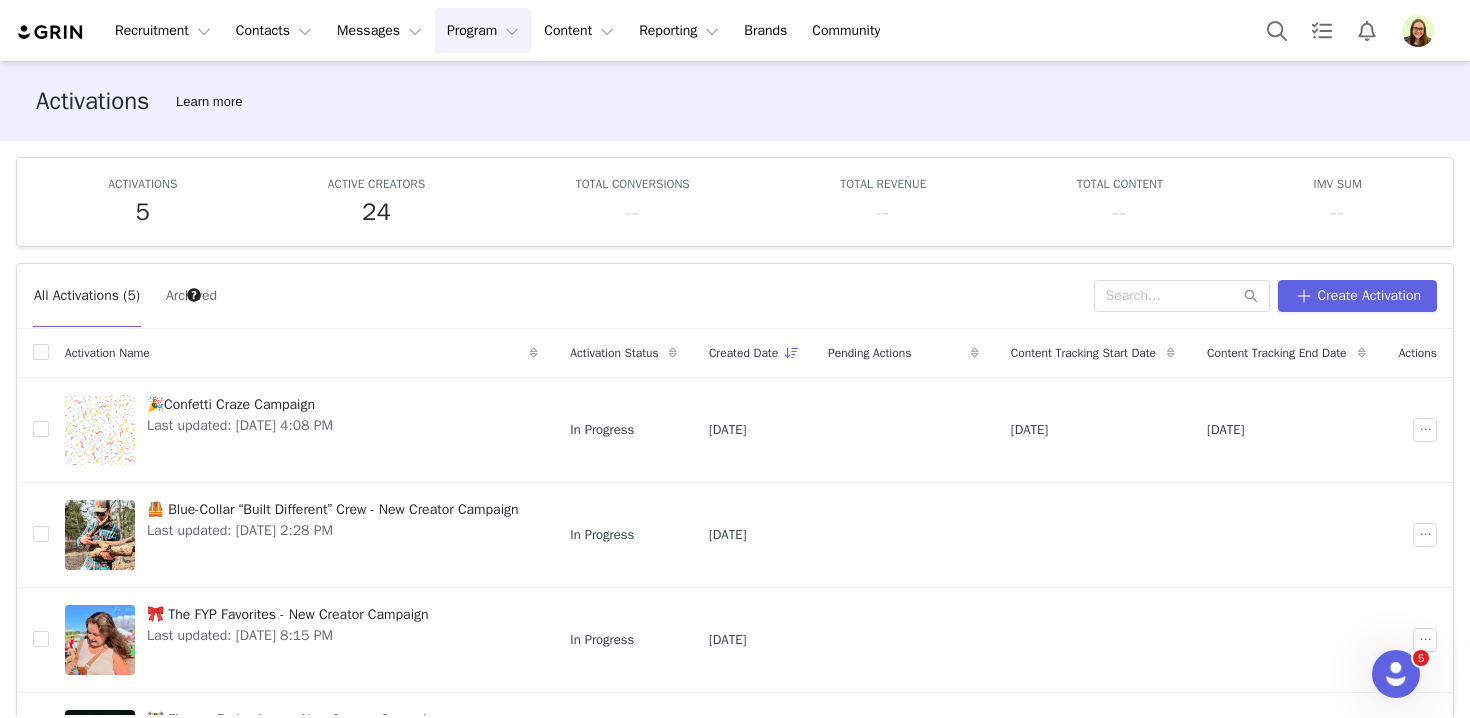 click at bounding box center (1418, 31) 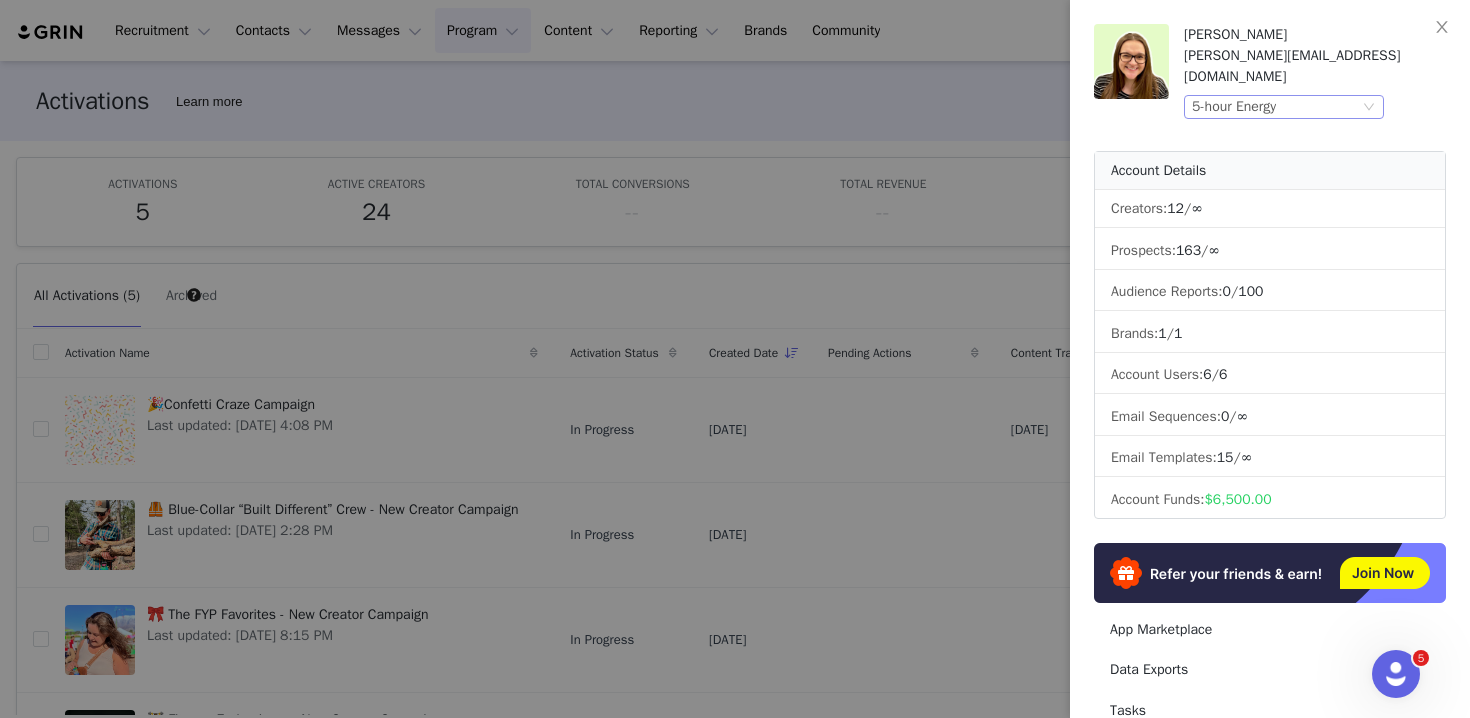 click 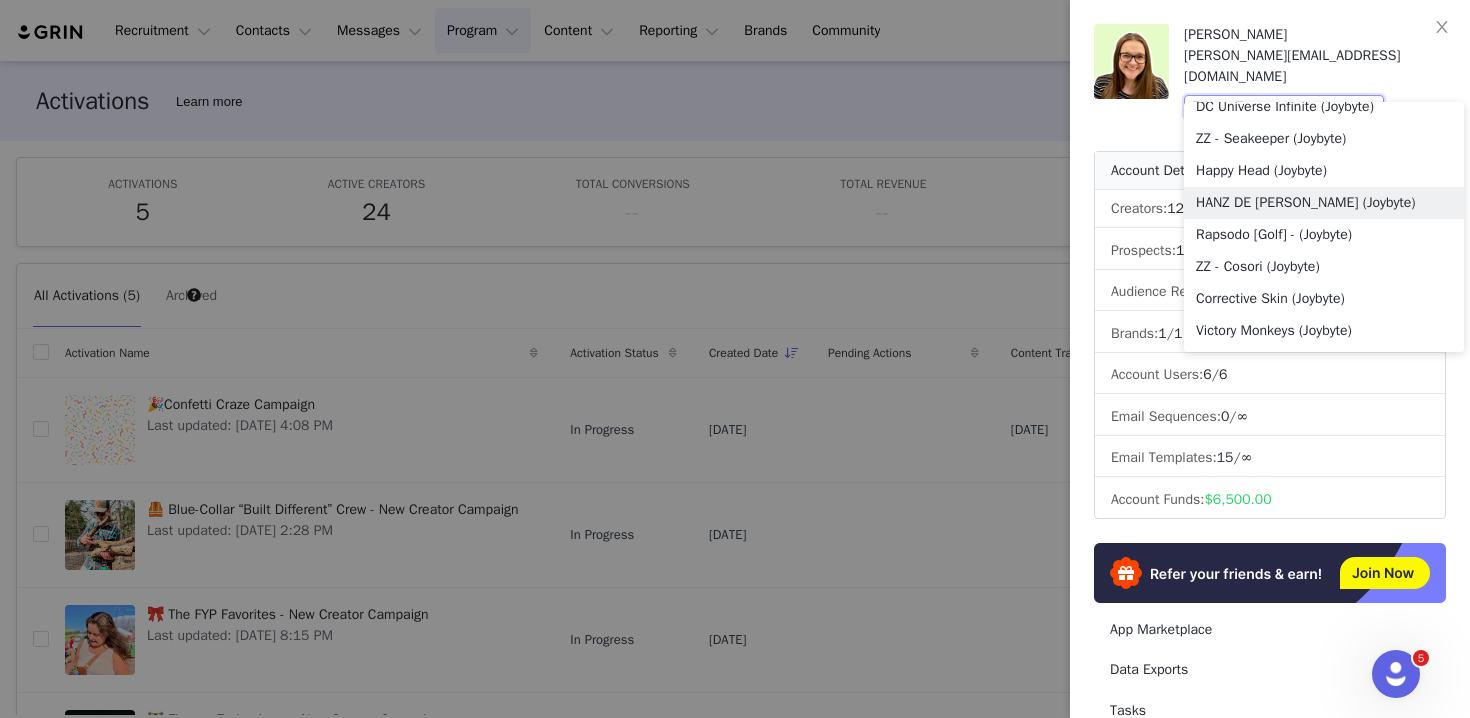 scroll, scrollTop: 362, scrollLeft: 0, axis: vertical 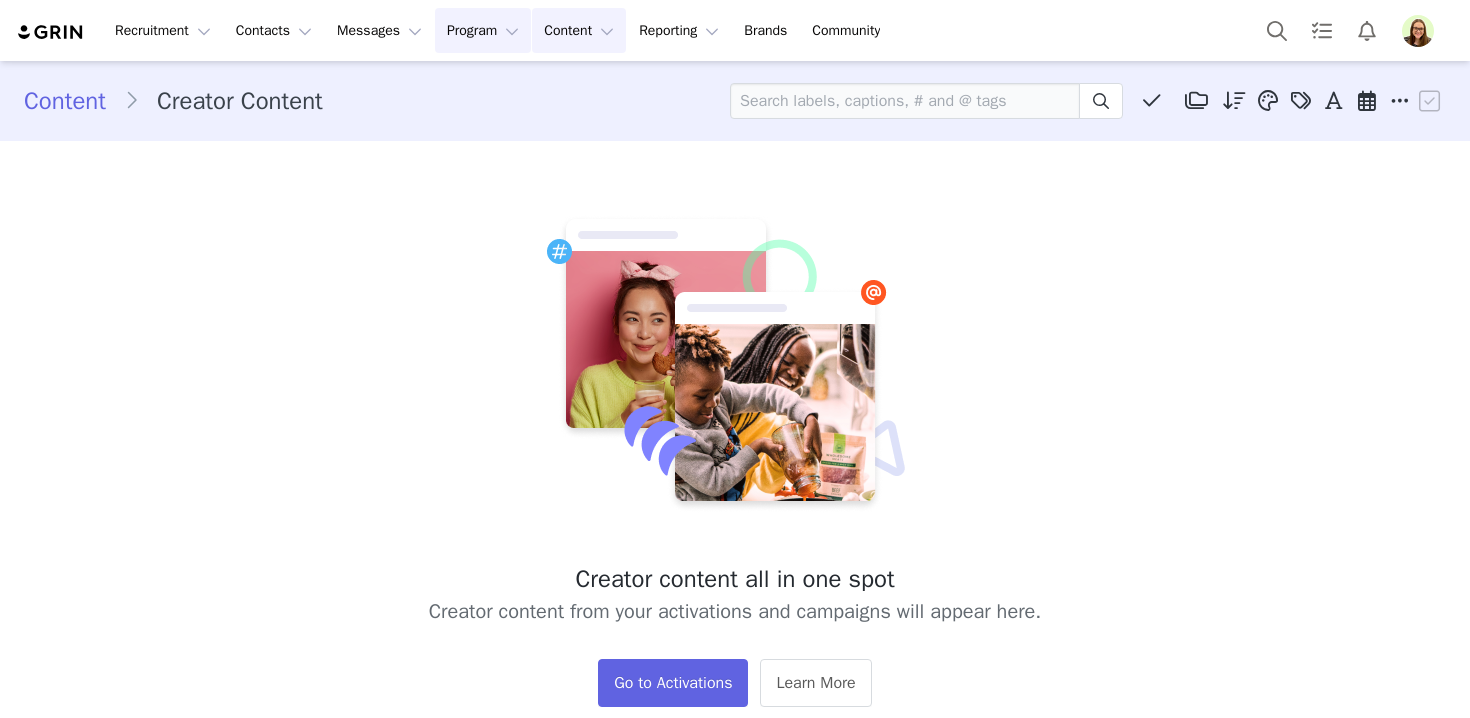 click on "Program Program" at bounding box center [483, 30] 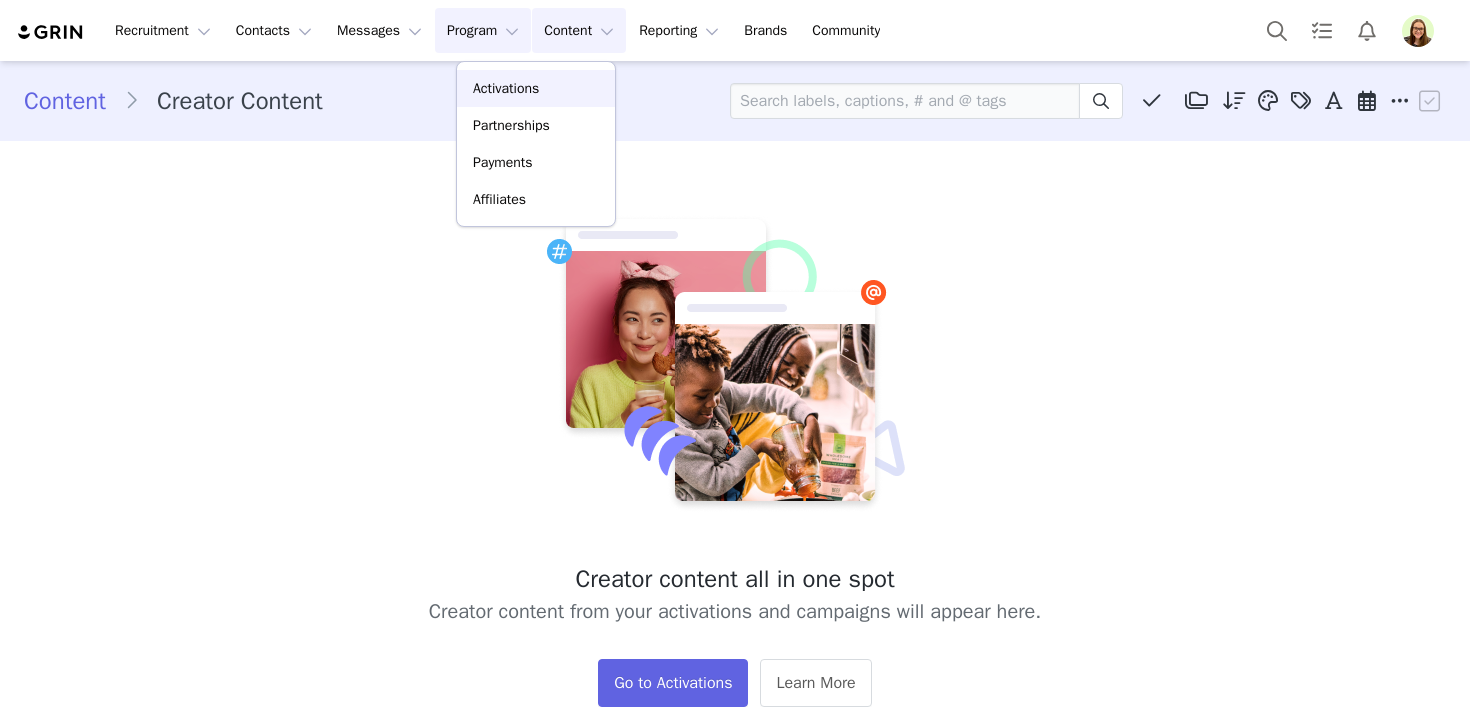 click on "Activations" at bounding box center [506, 88] 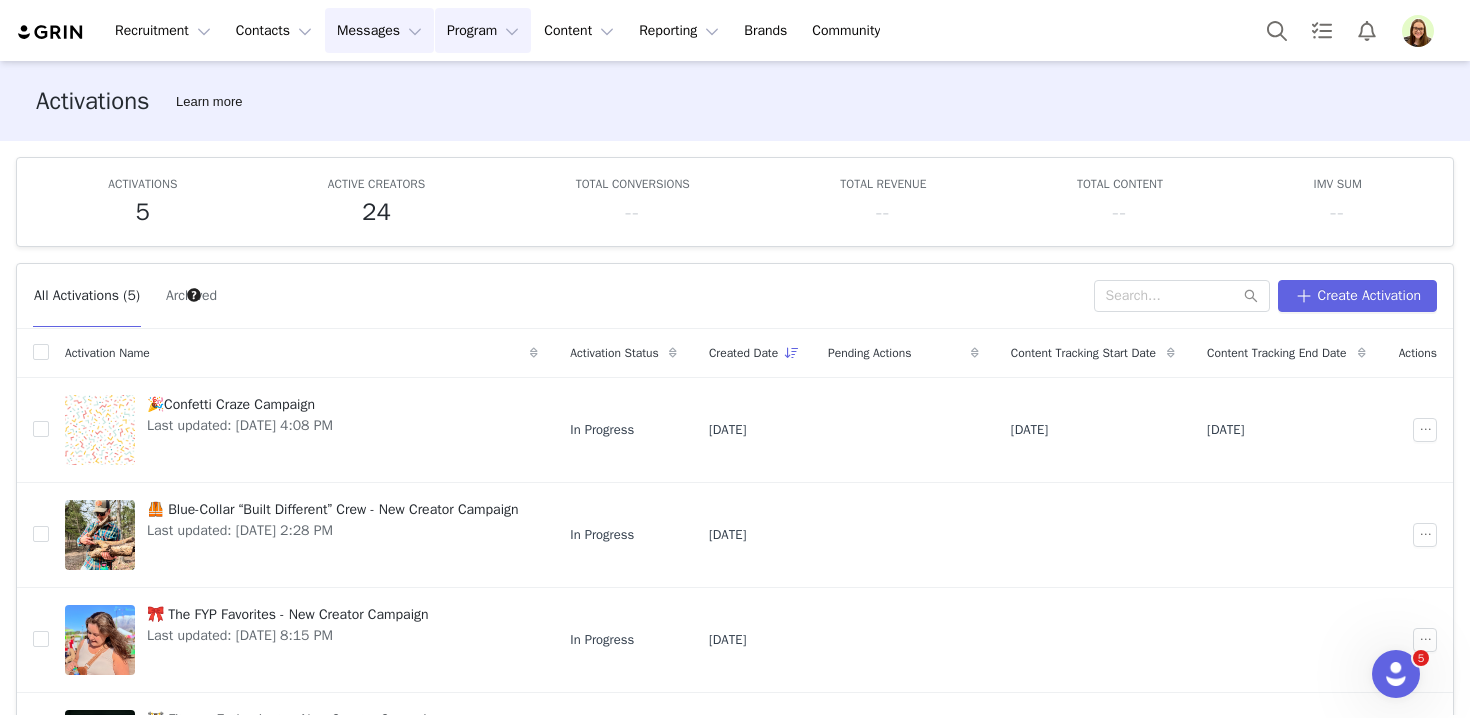 scroll, scrollTop: 0, scrollLeft: 0, axis: both 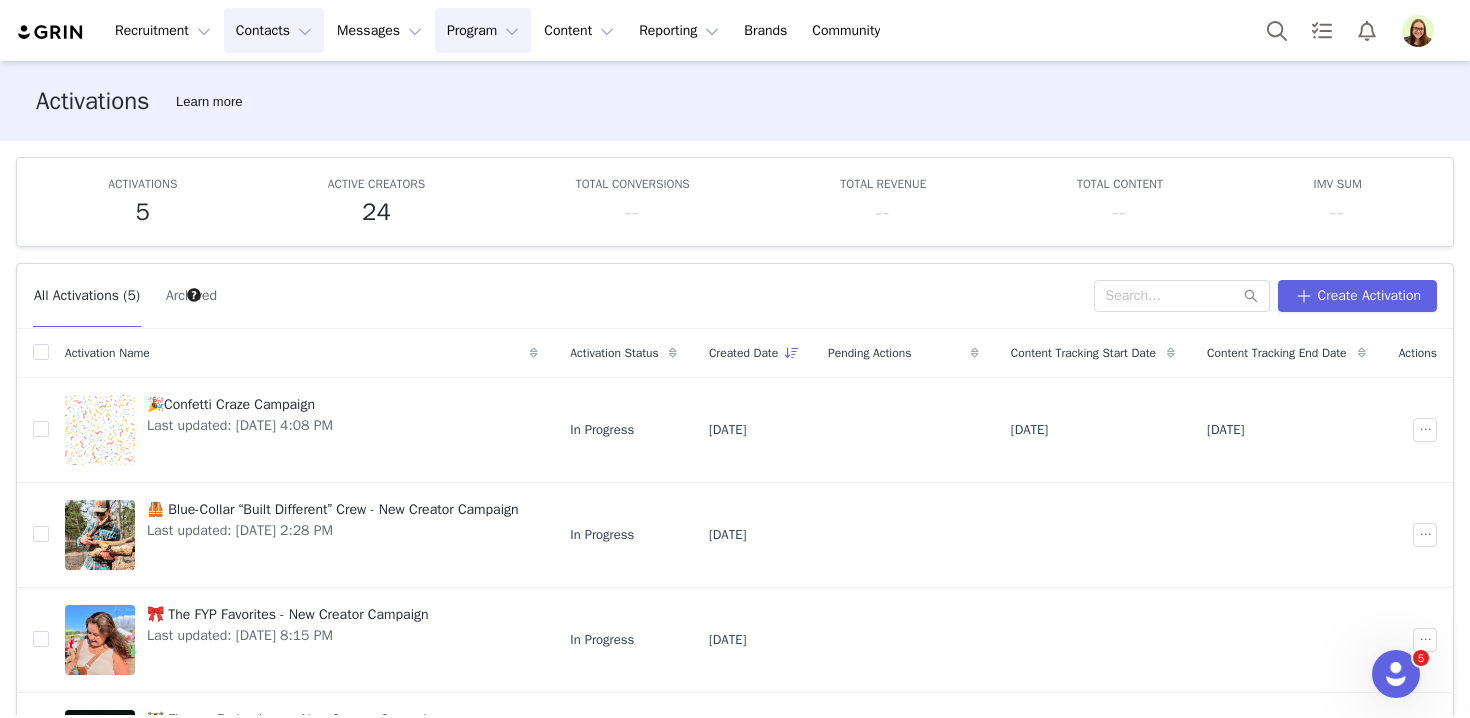 click on "Contacts Contacts" at bounding box center [274, 30] 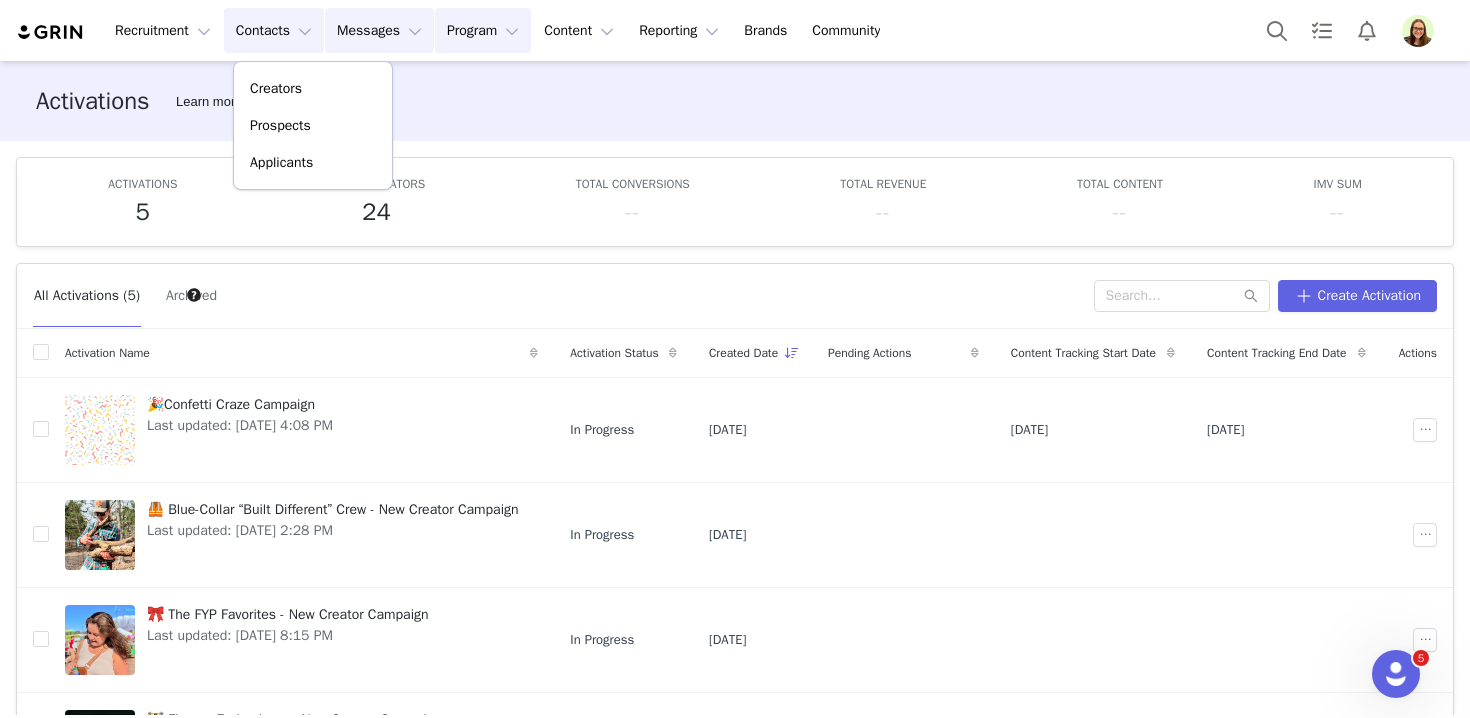 click on "Messages Messages" at bounding box center (379, 30) 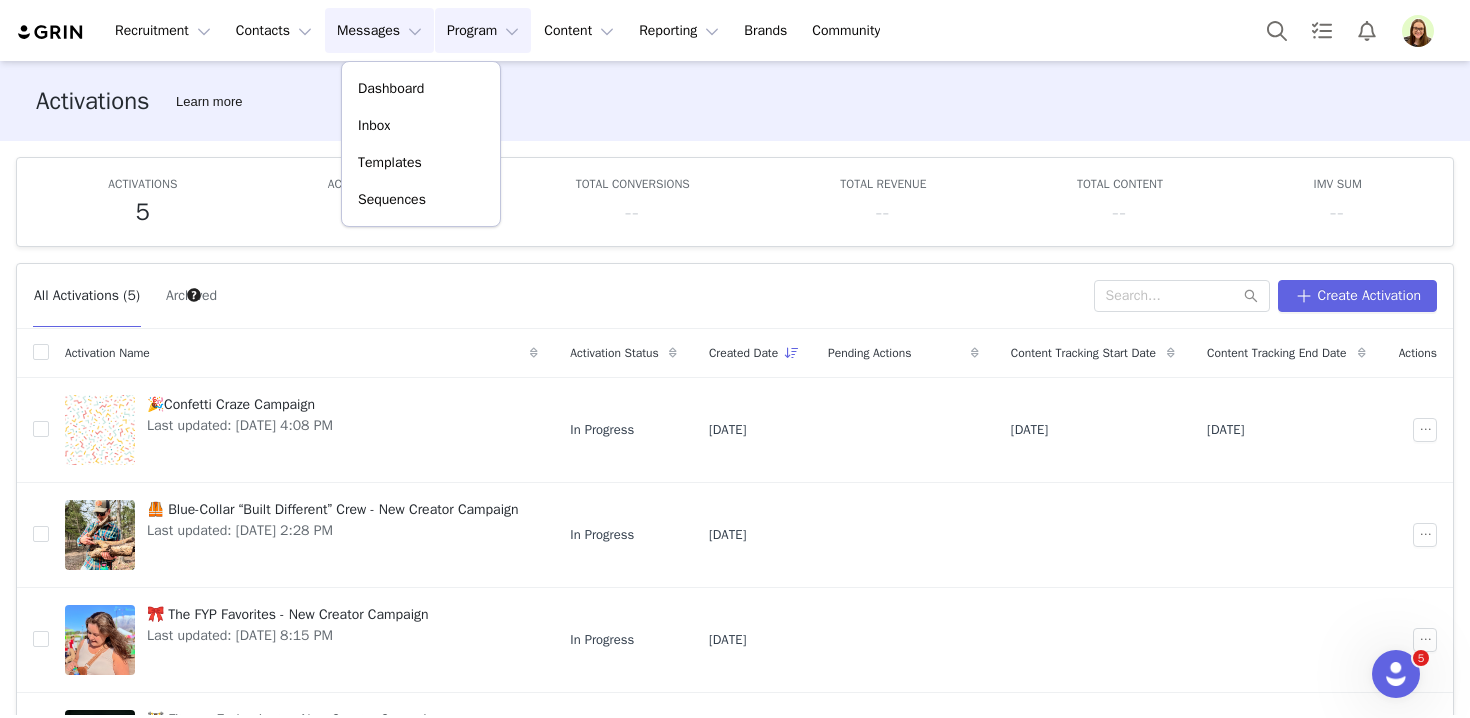 click on "Program Program" at bounding box center [483, 30] 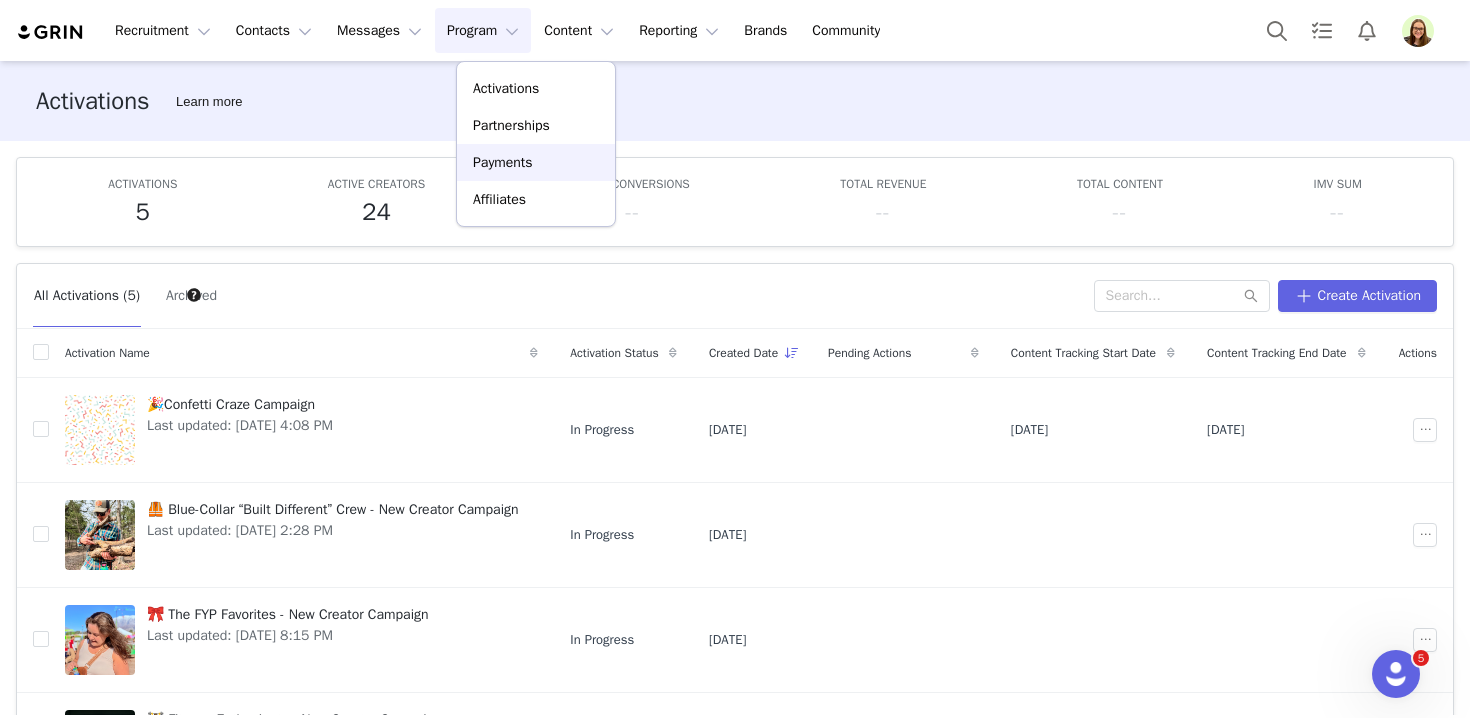 click on "Payments" at bounding box center [503, 162] 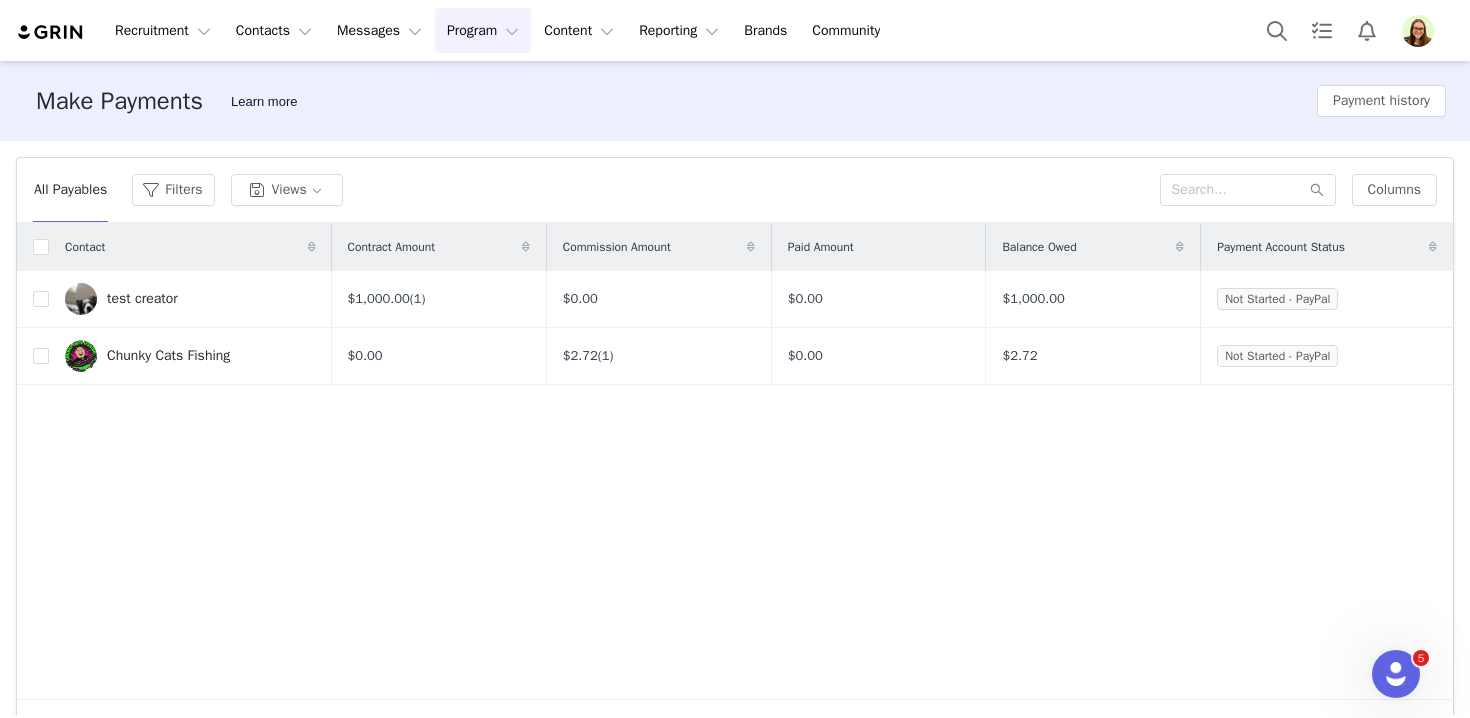 click at bounding box center [1418, 31] 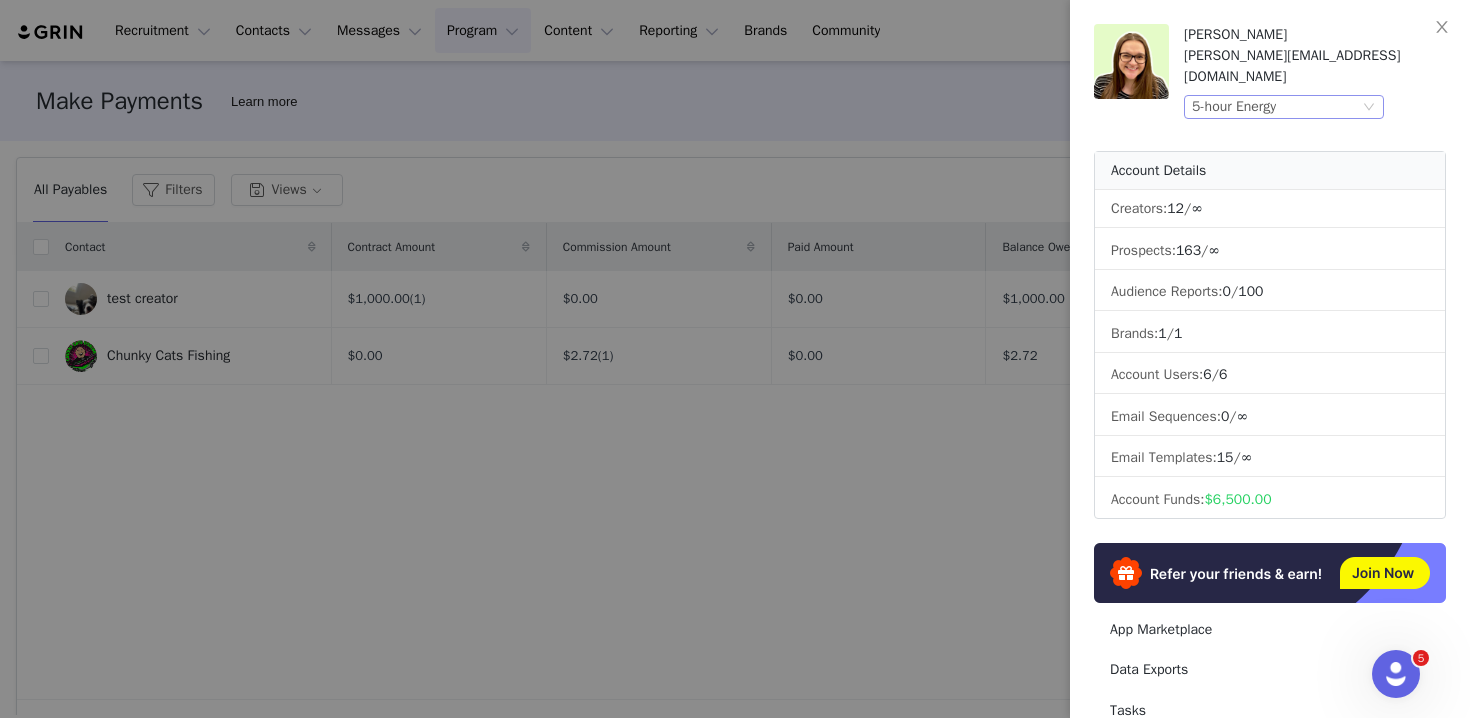 click on "5-hour Energy" at bounding box center (1284, 107) 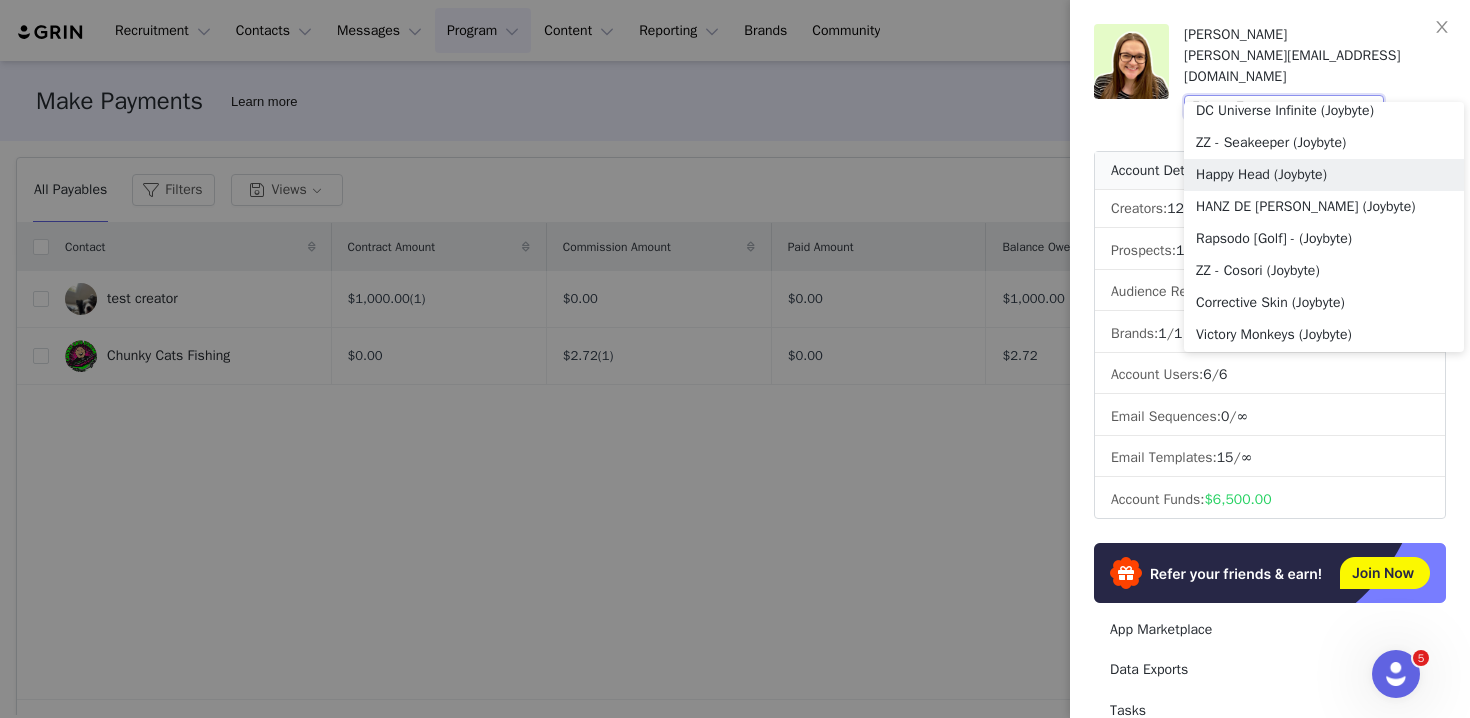 scroll, scrollTop: 367, scrollLeft: 0, axis: vertical 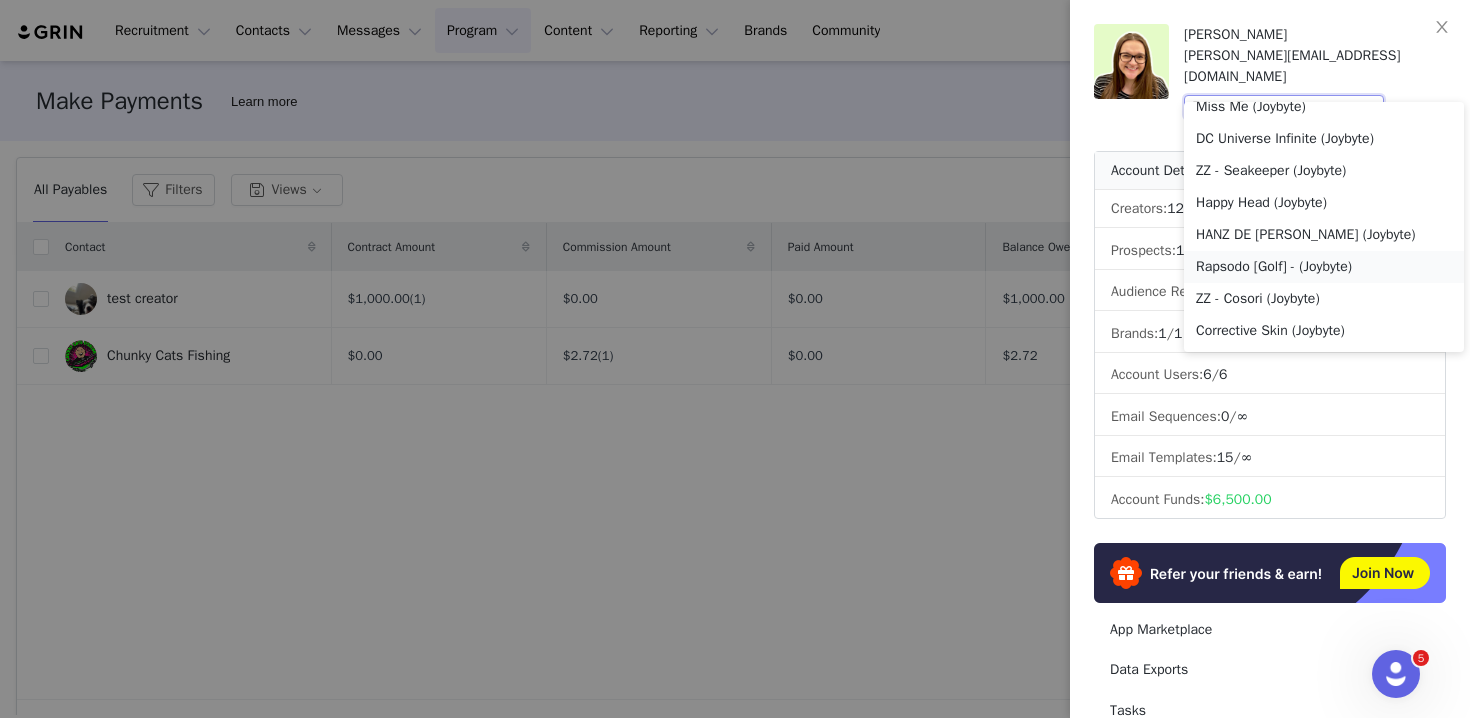 click on "Rapsodo [Golf] - (Joybyte)" at bounding box center (1324, 267) 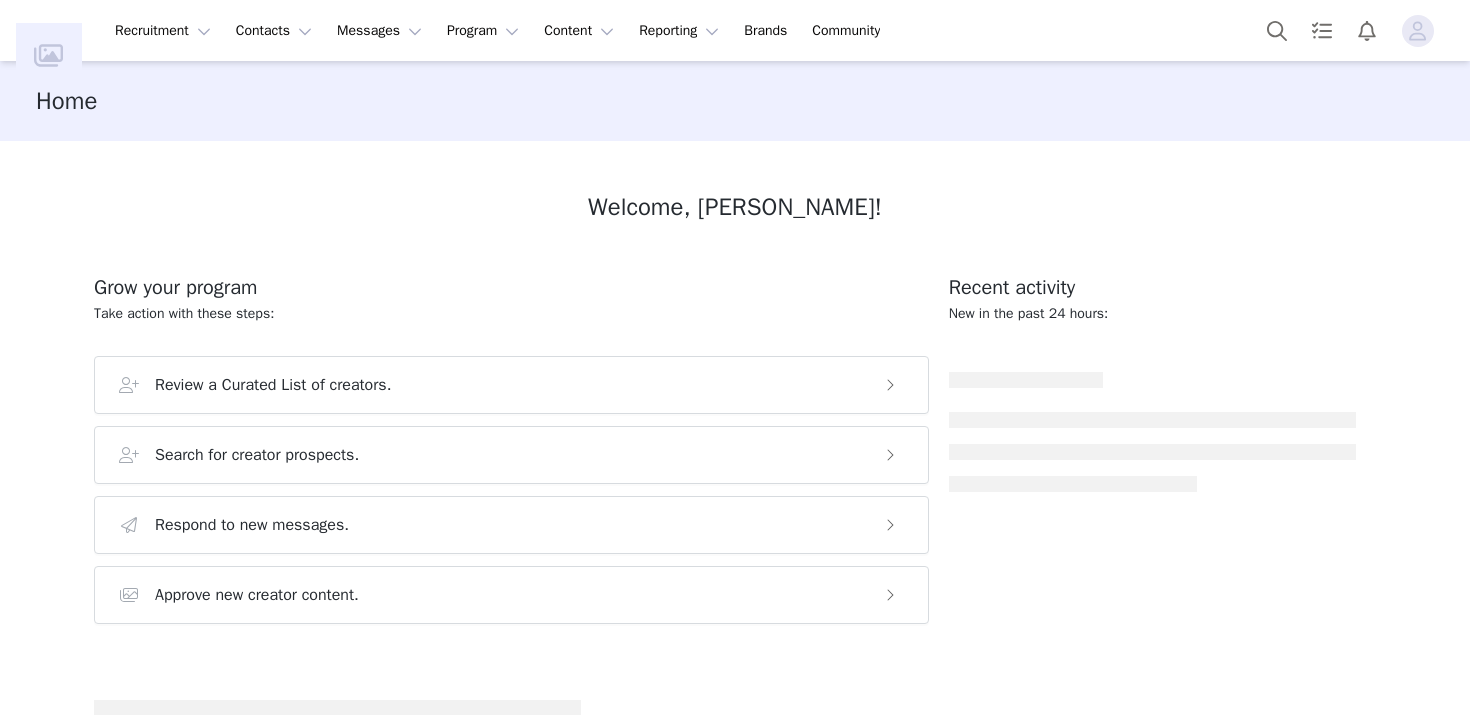 scroll, scrollTop: 0, scrollLeft: 0, axis: both 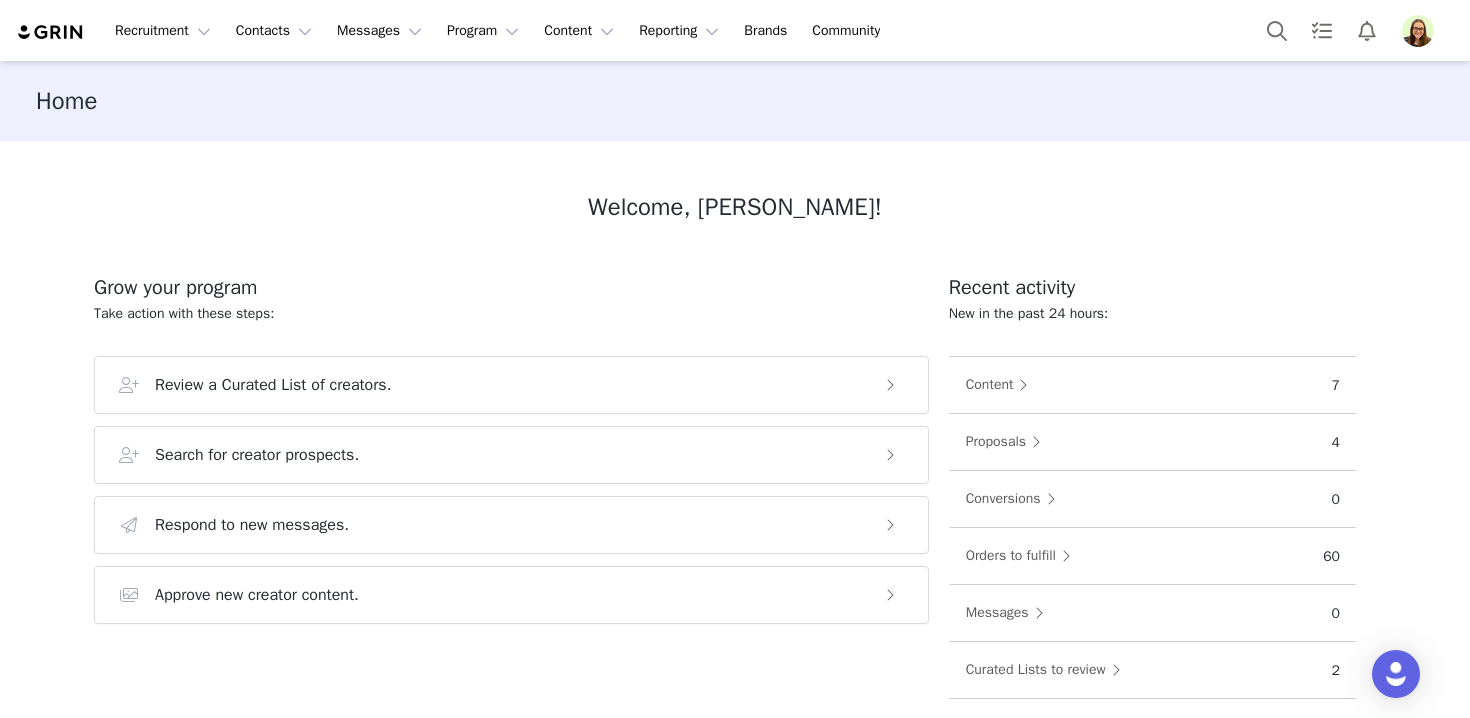 click at bounding box center (1422, 31) 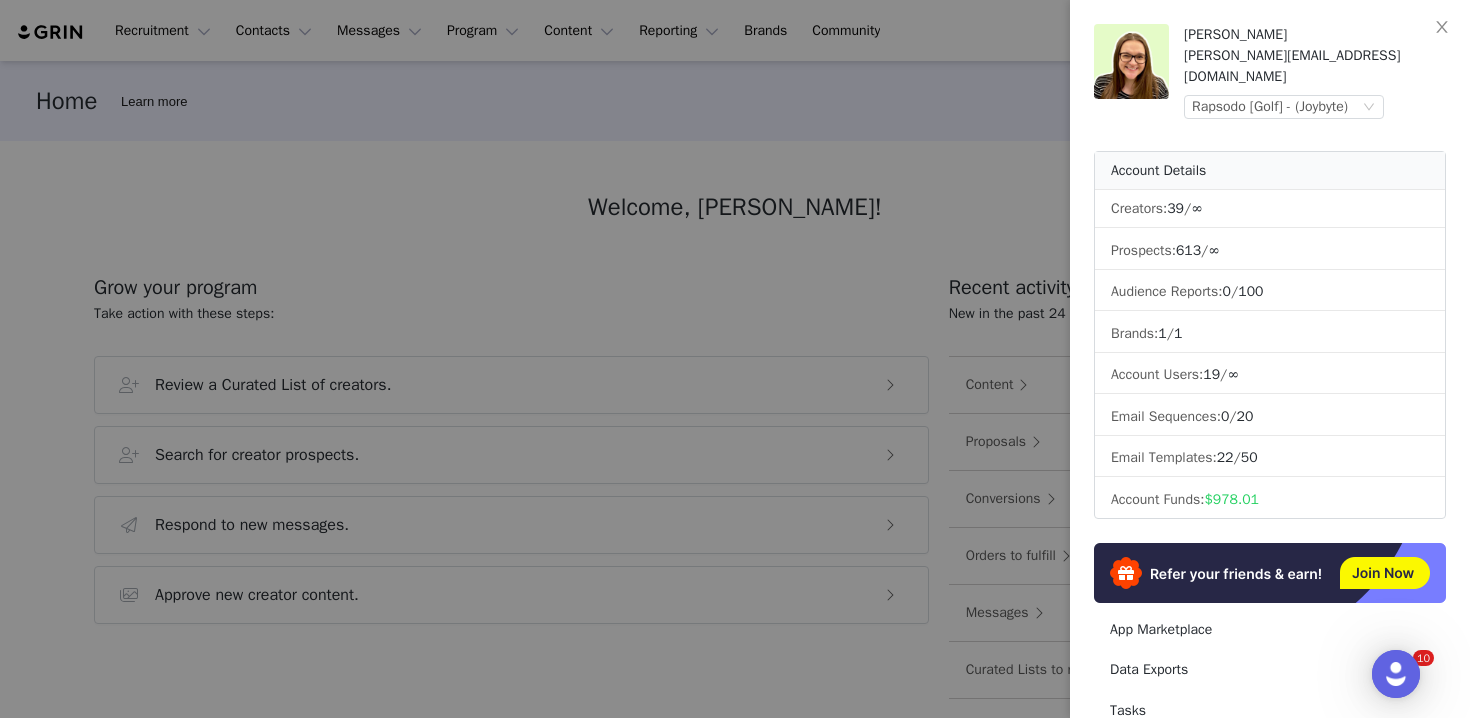 scroll, scrollTop: 0, scrollLeft: 0, axis: both 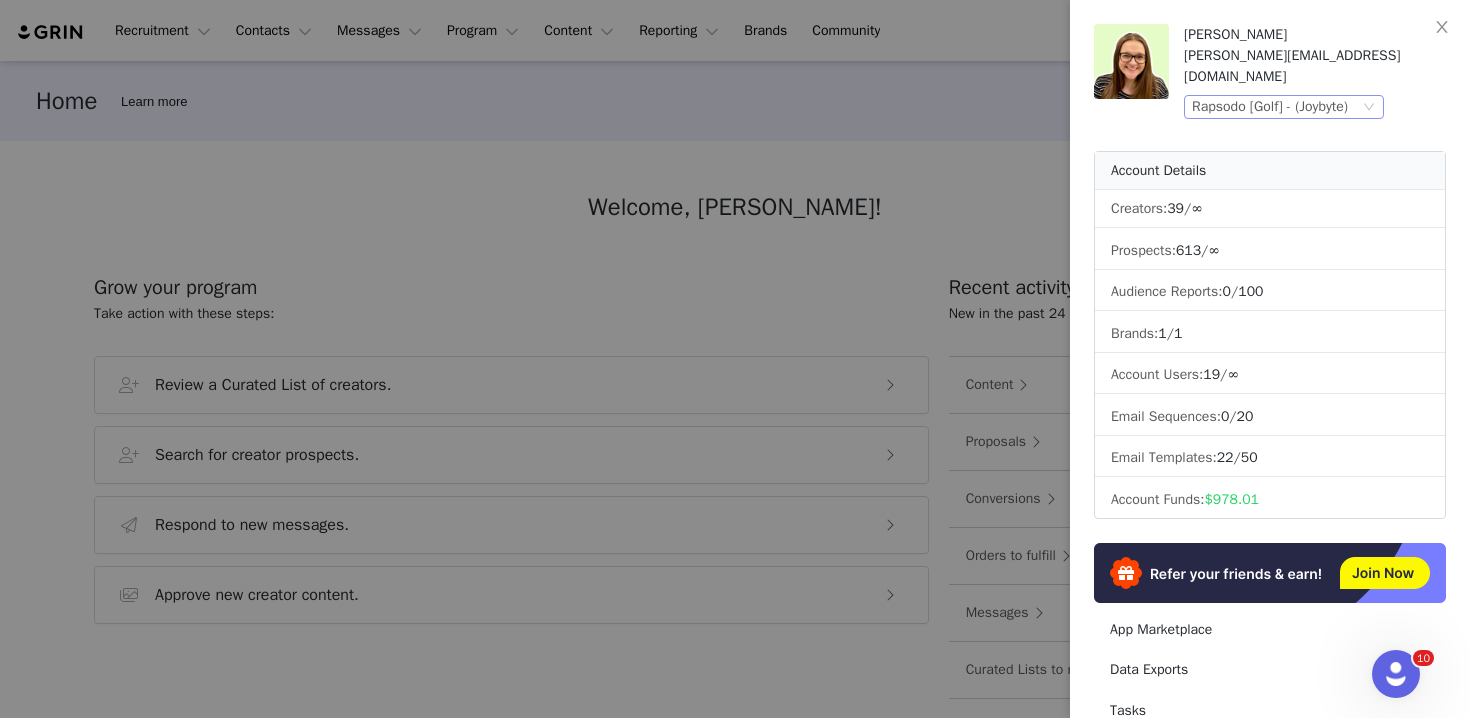 click on "Rapsodo [Golf] - (Joybyte)" at bounding box center (1270, 107) 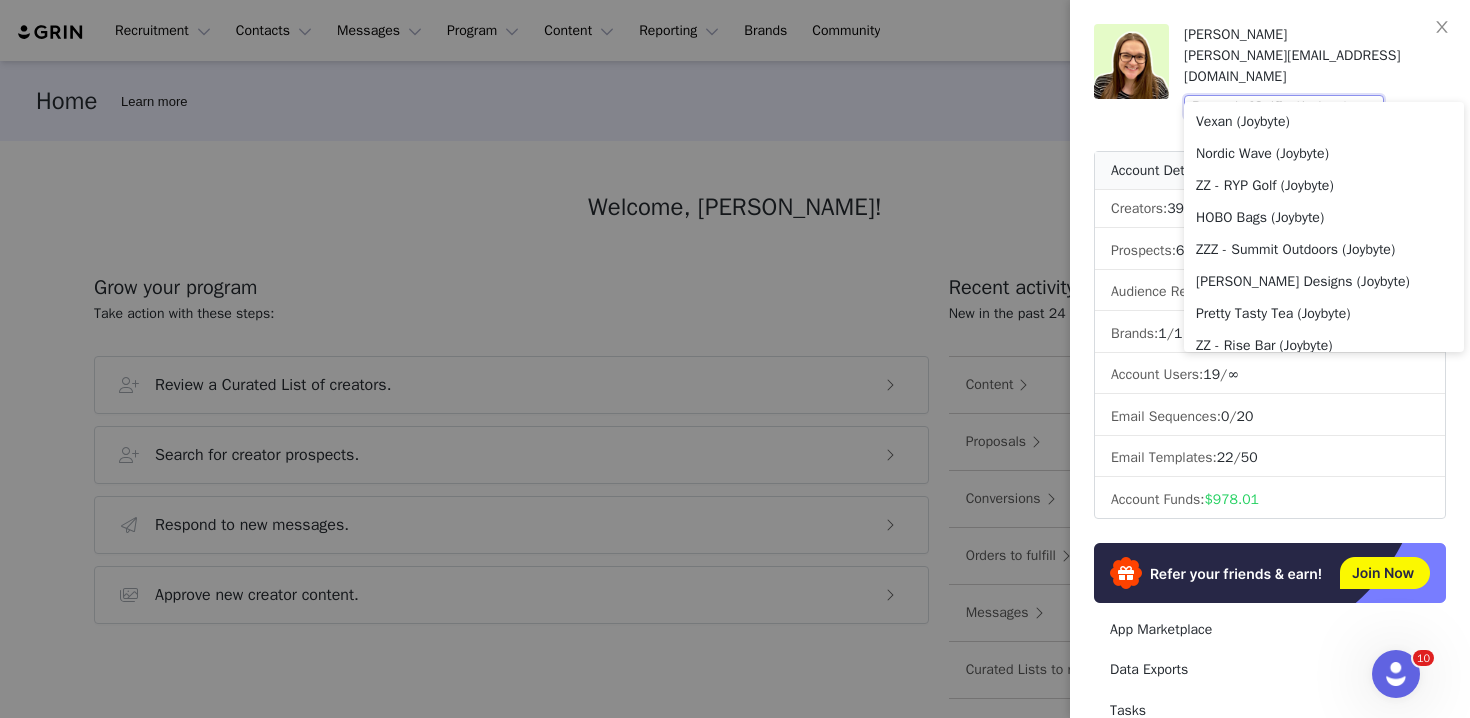 scroll, scrollTop: 292, scrollLeft: 0, axis: vertical 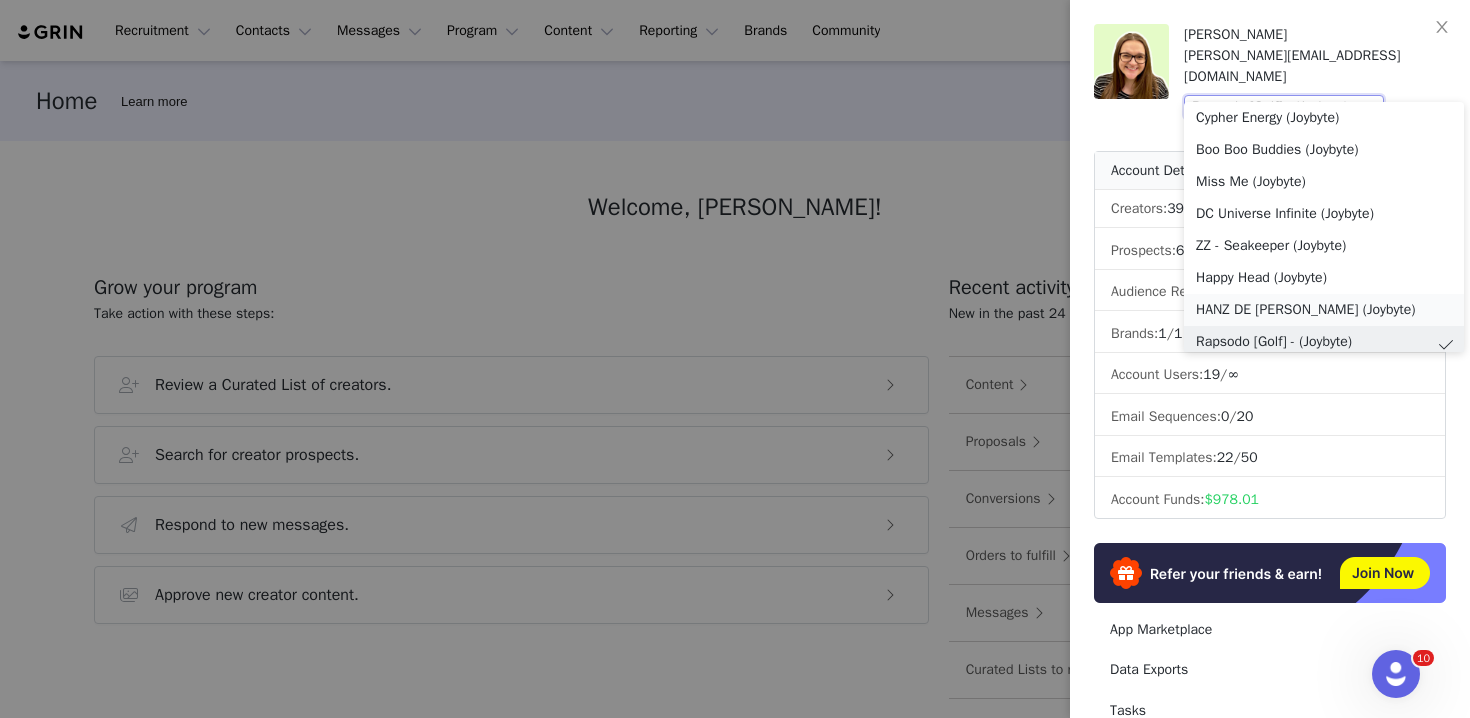 click on "HANZ DE [PERSON_NAME] (Joybyte)" at bounding box center (1324, 310) 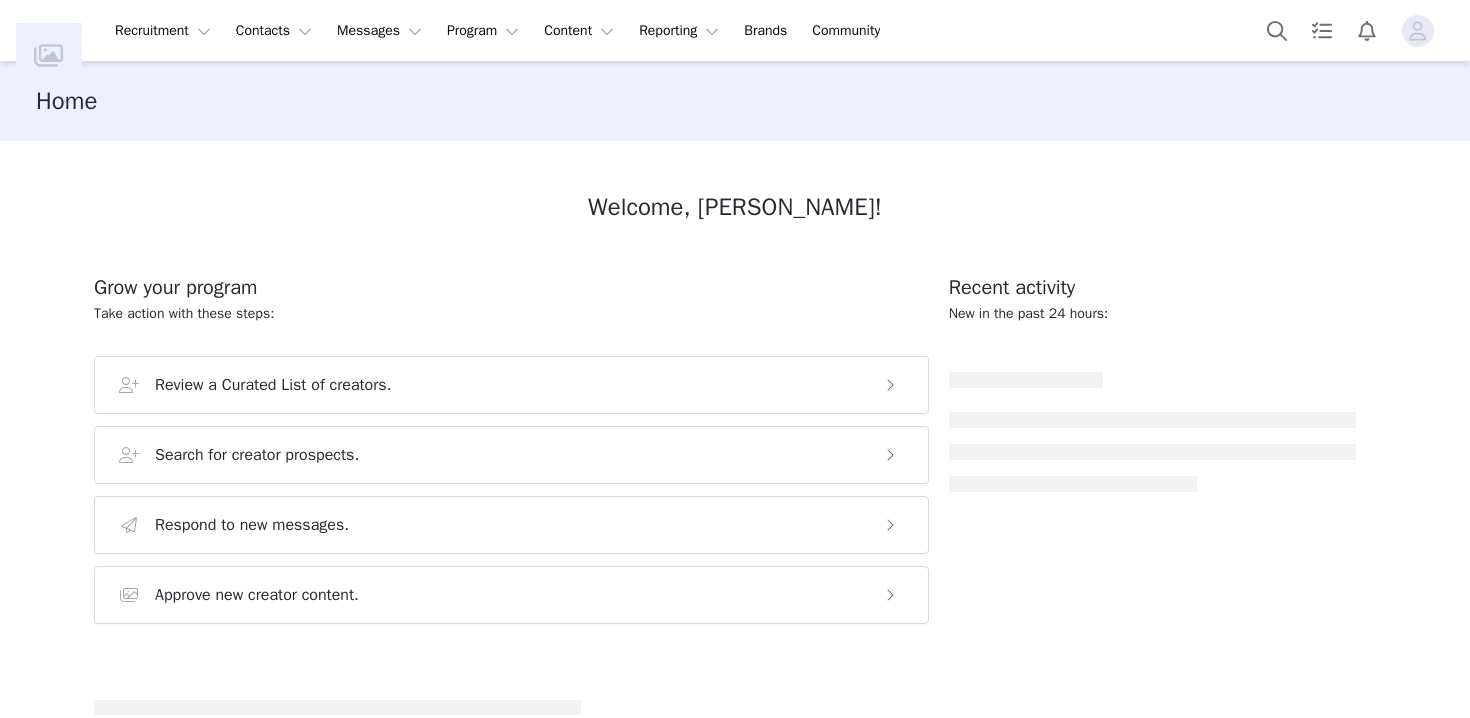 scroll, scrollTop: 0, scrollLeft: 0, axis: both 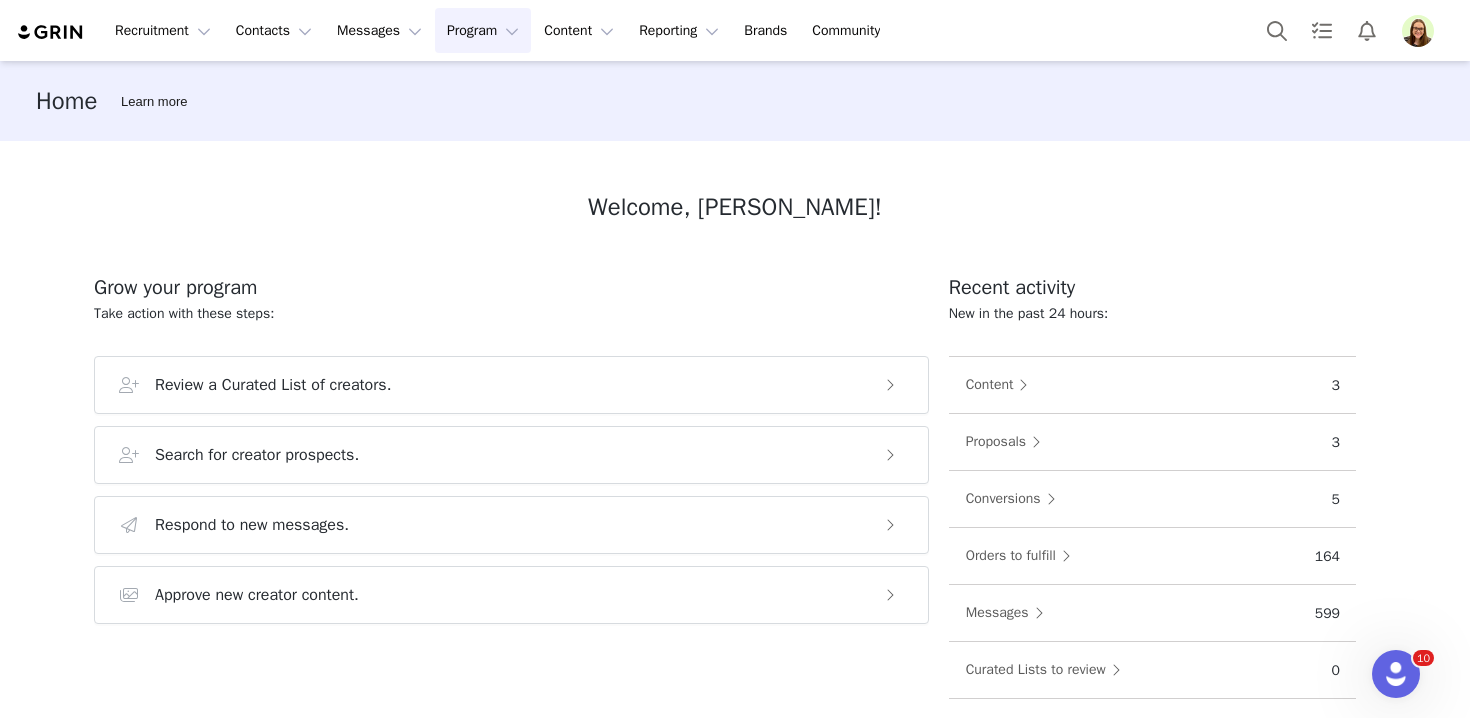 click on "Program Program" at bounding box center (483, 30) 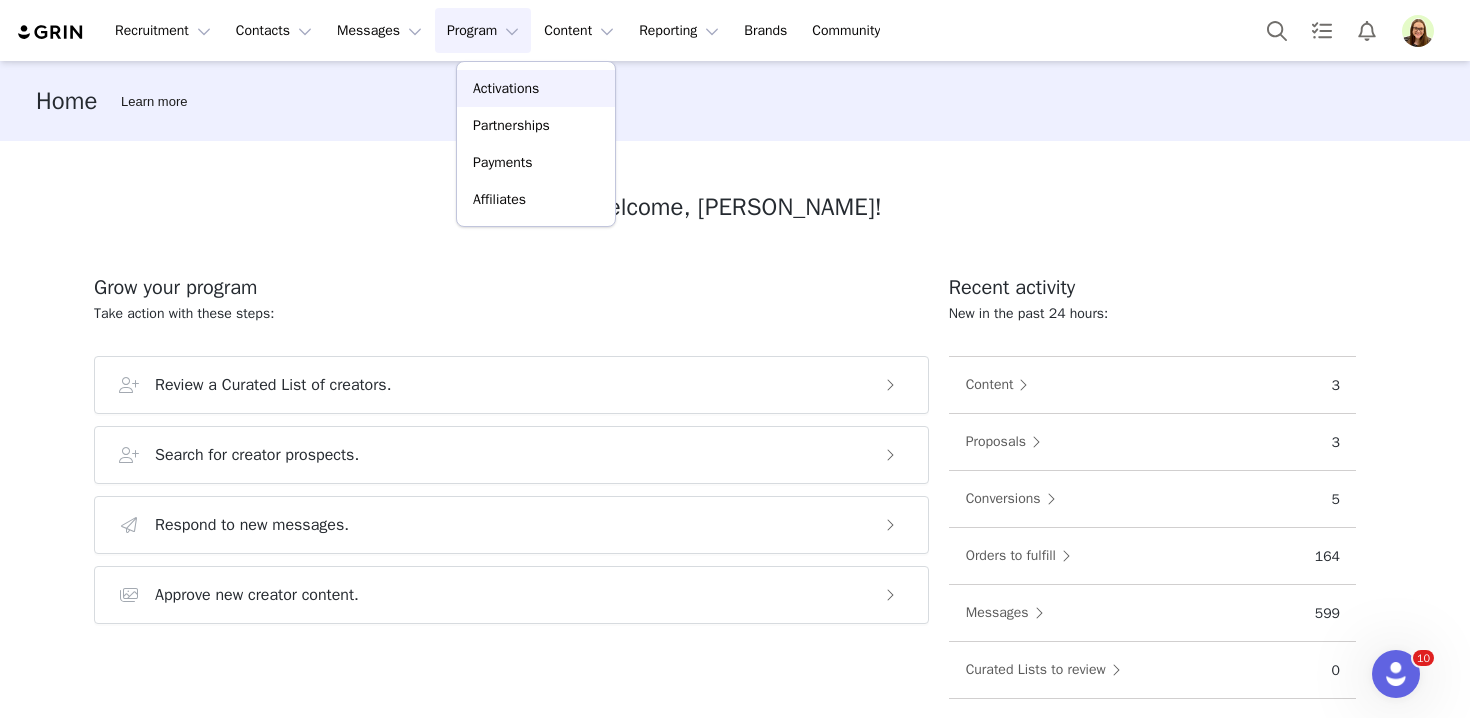 click on "Activations" at bounding box center [506, 88] 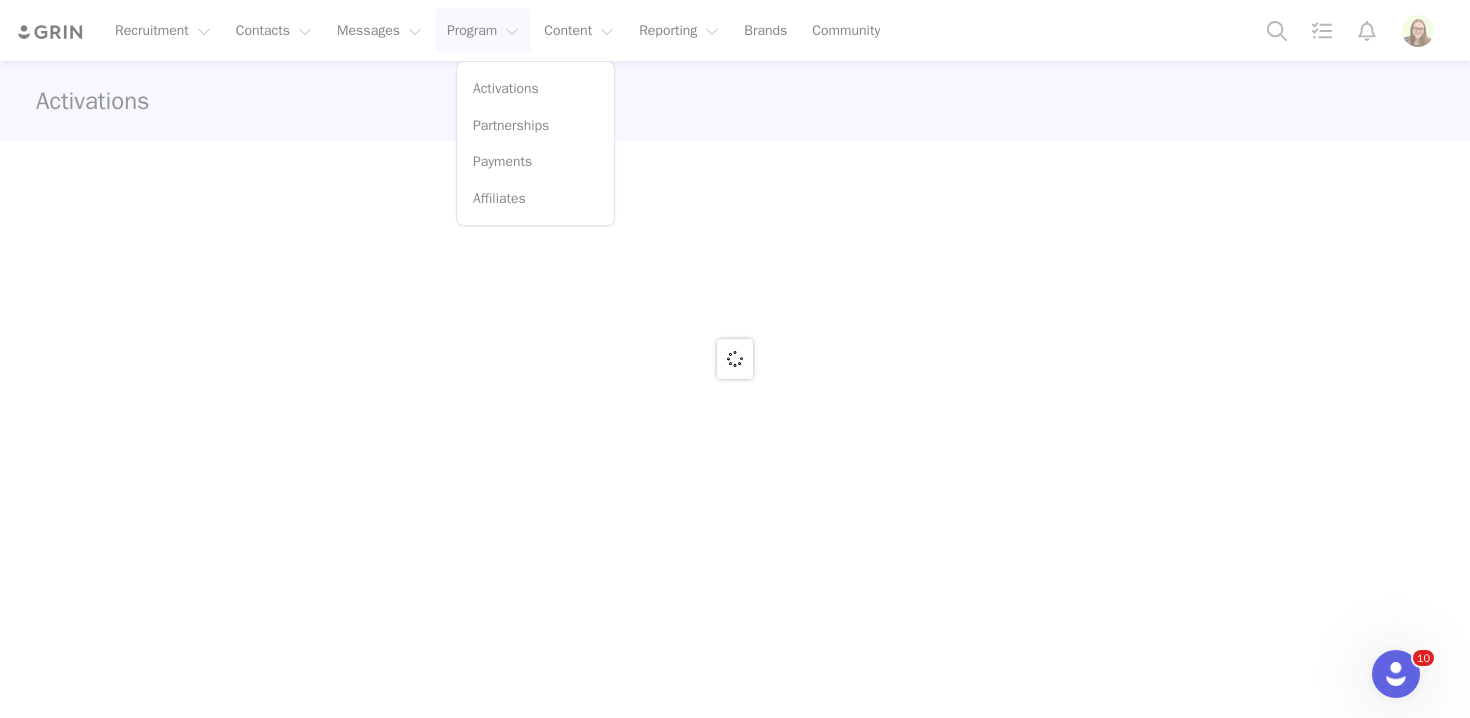 click on "Activations" at bounding box center [735, 101] 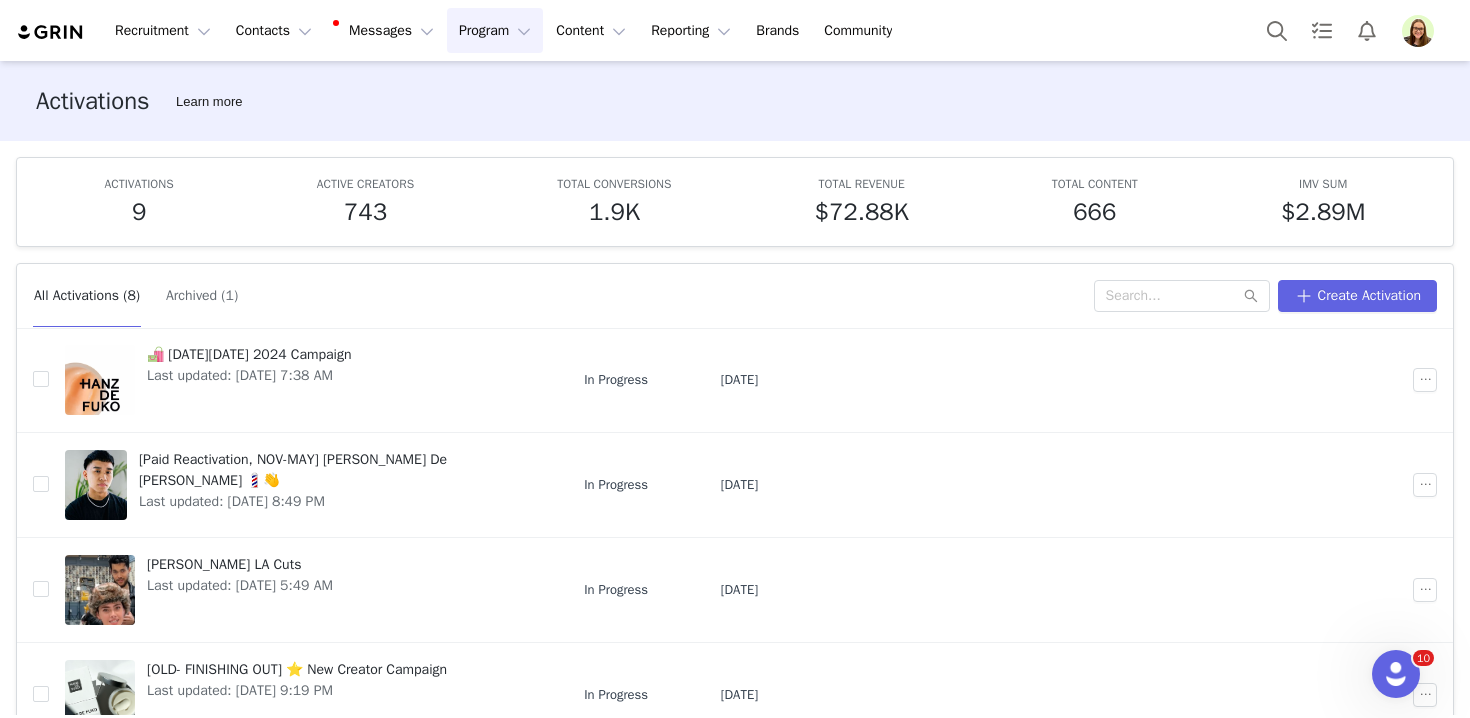 scroll, scrollTop: 0, scrollLeft: 0, axis: both 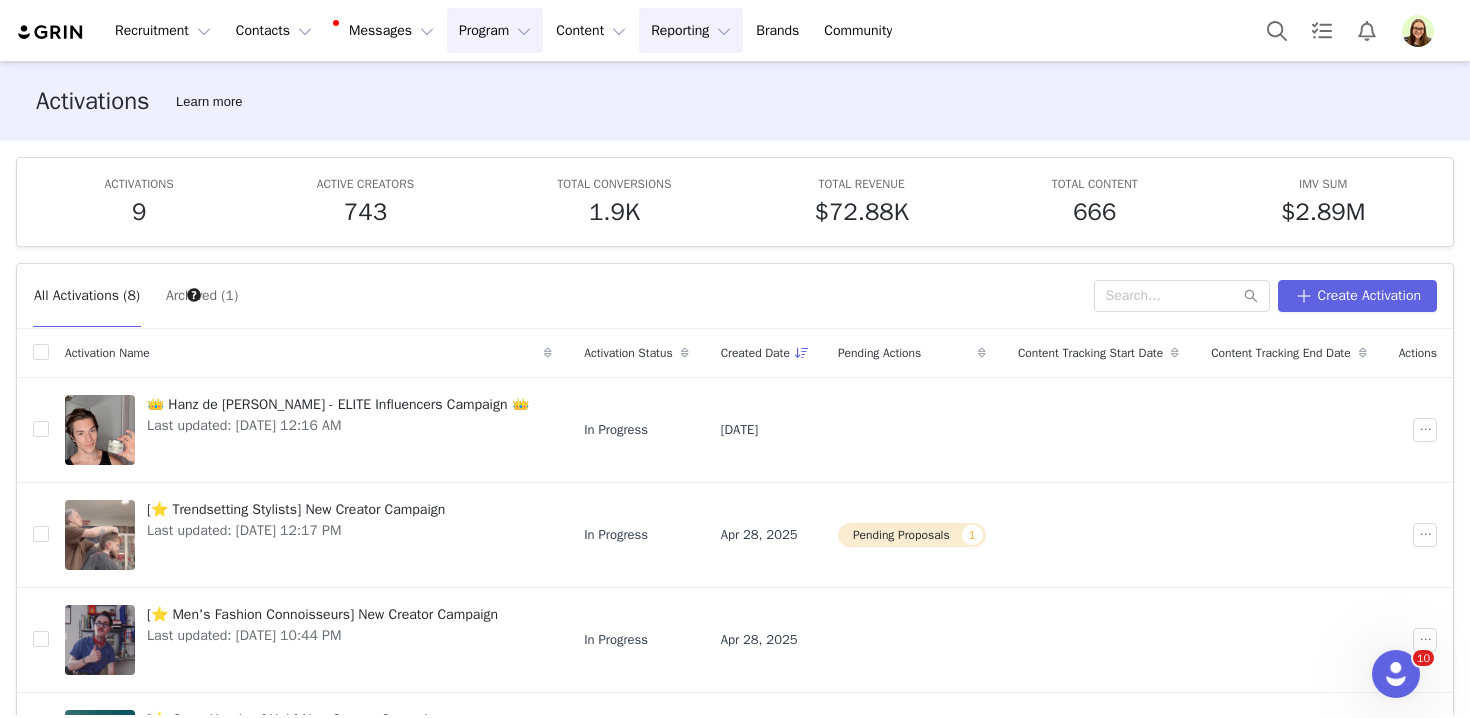 click on "Reporting Reporting" at bounding box center (691, 30) 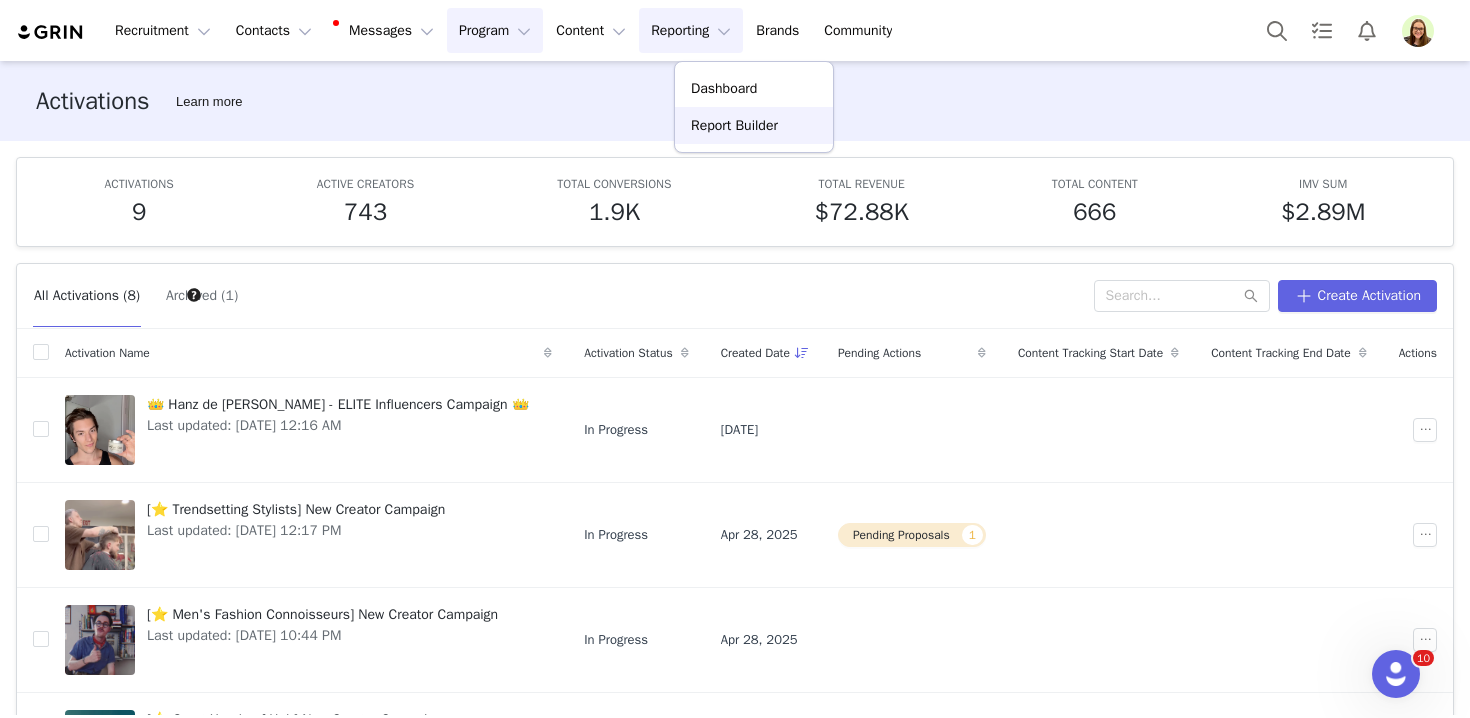 click on "Report Builder" at bounding box center [734, 125] 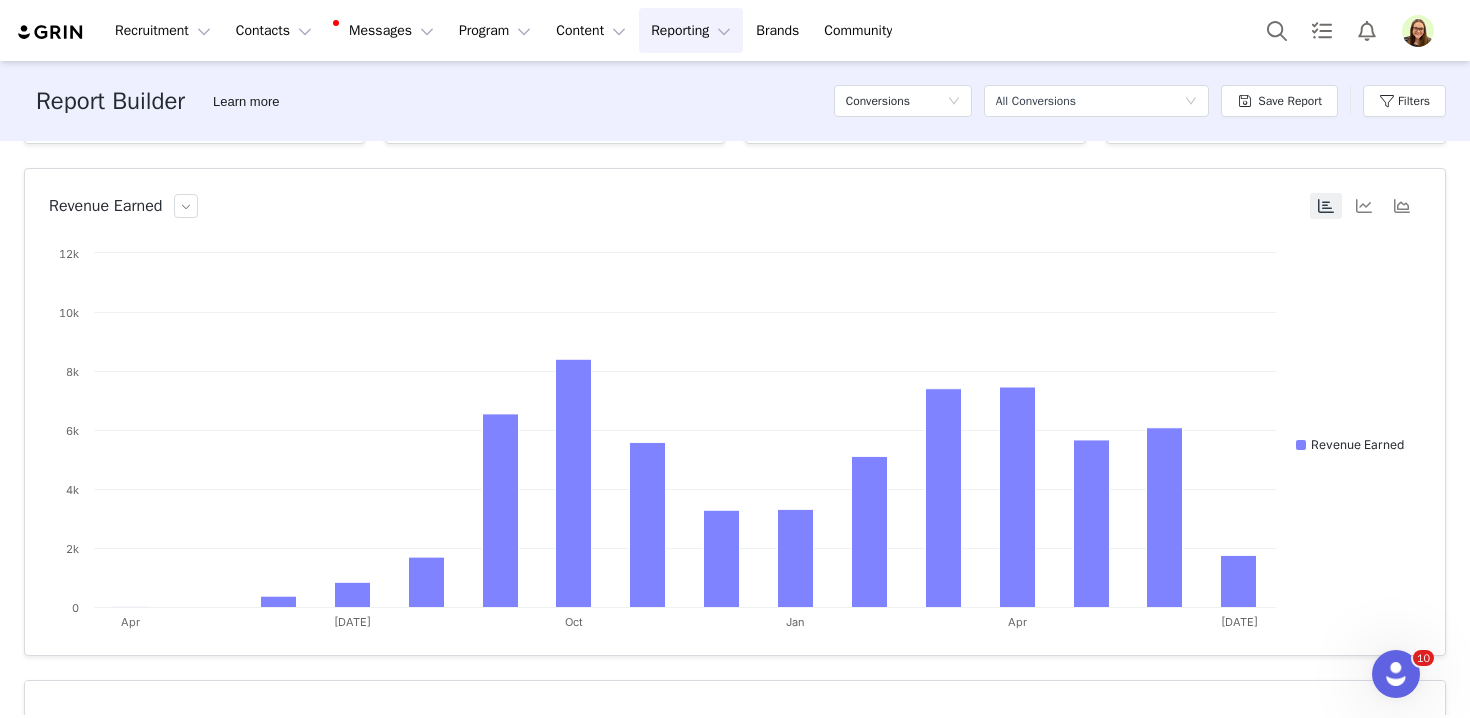 scroll, scrollTop: 142, scrollLeft: 0, axis: vertical 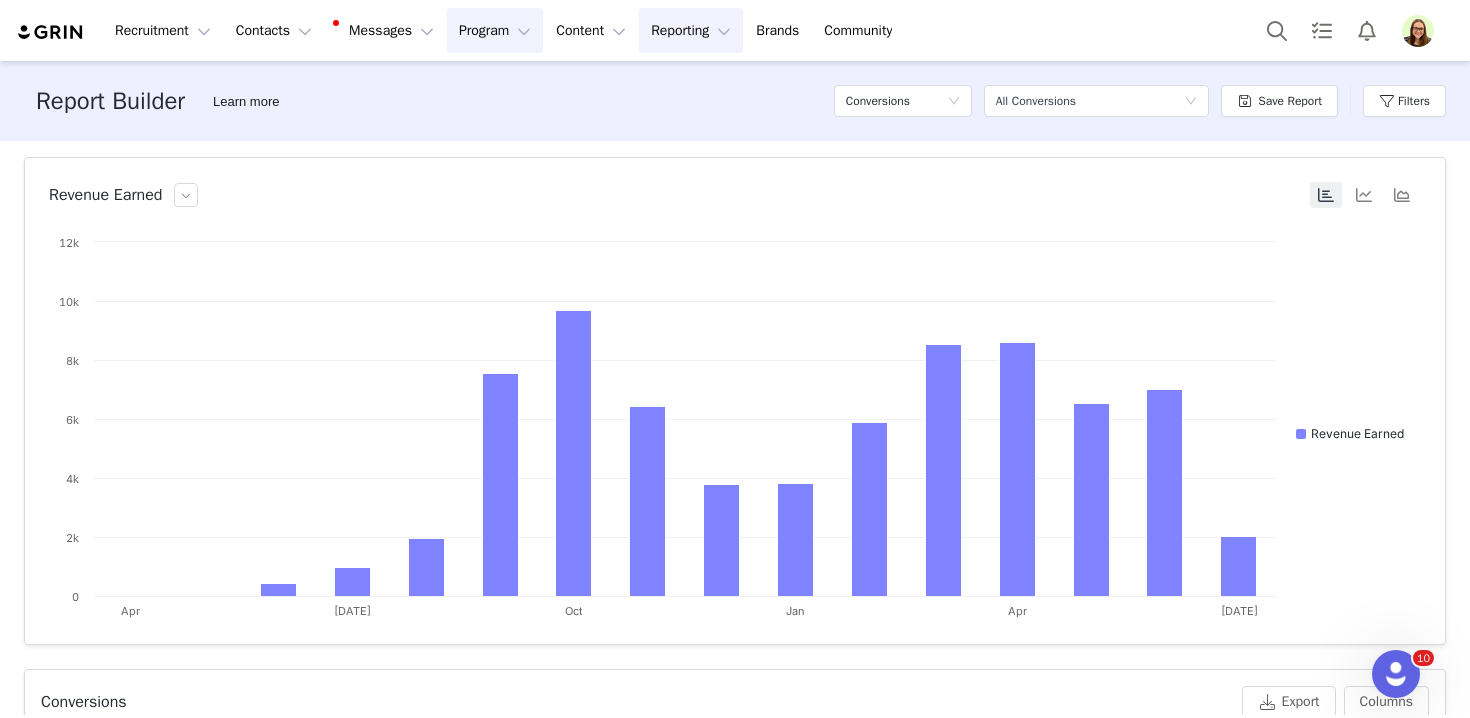 click on "Program Program" at bounding box center [495, 30] 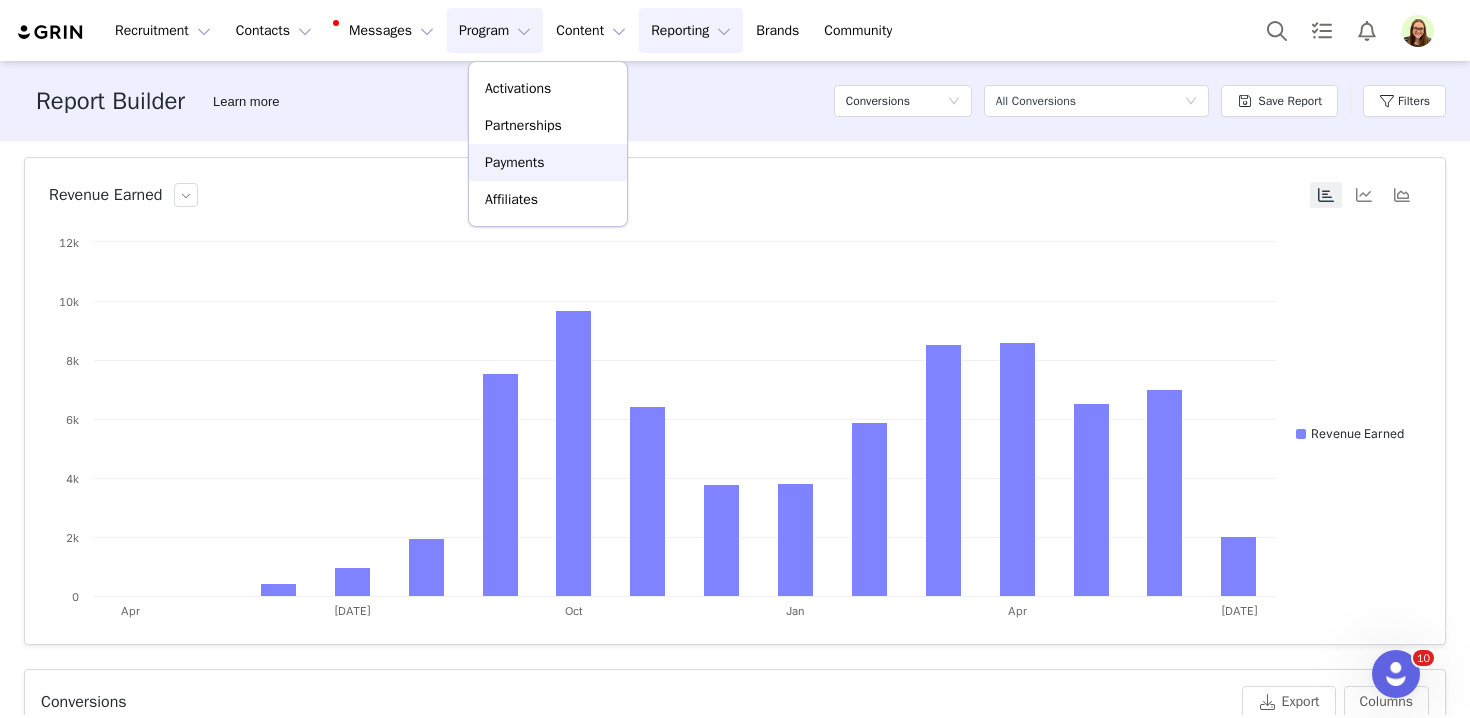 click on "Payments" at bounding box center (548, 162) 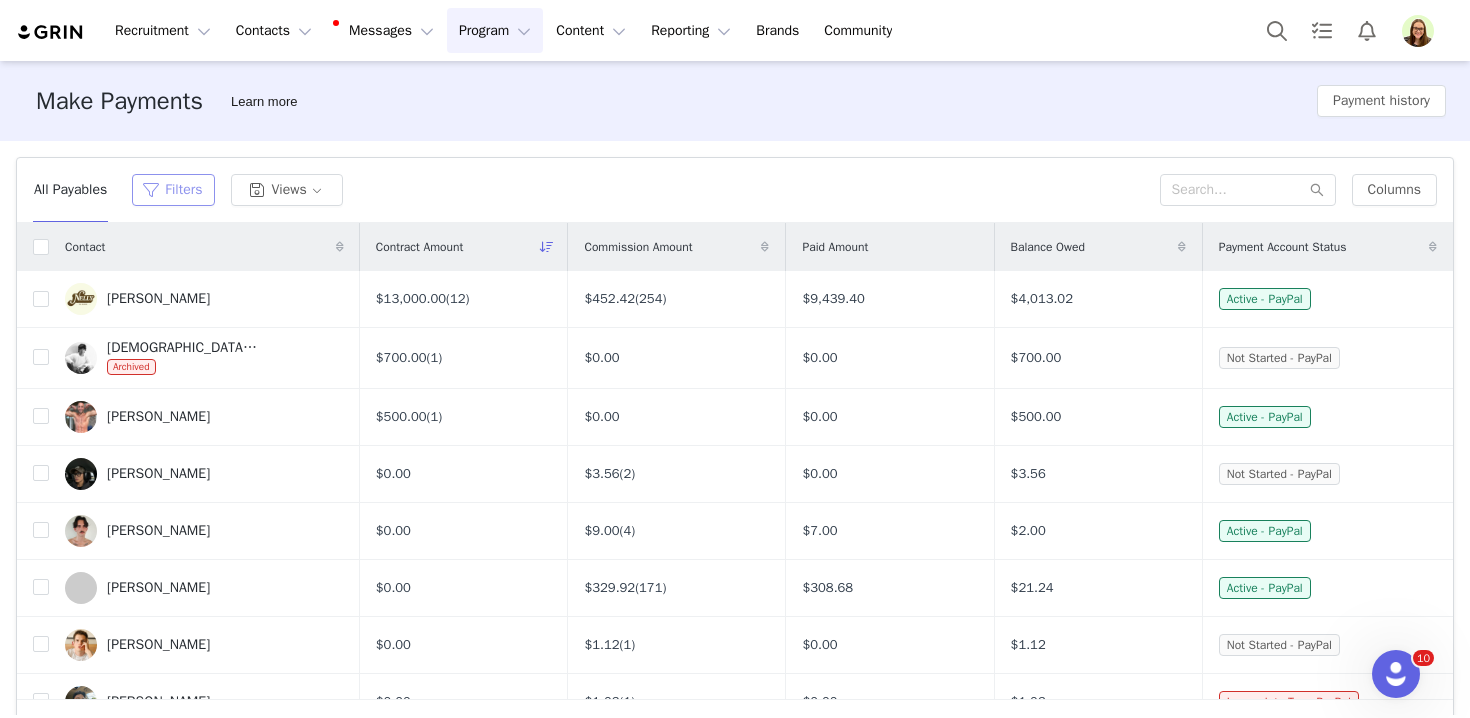 click on "Filters" at bounding box center (173, 190) 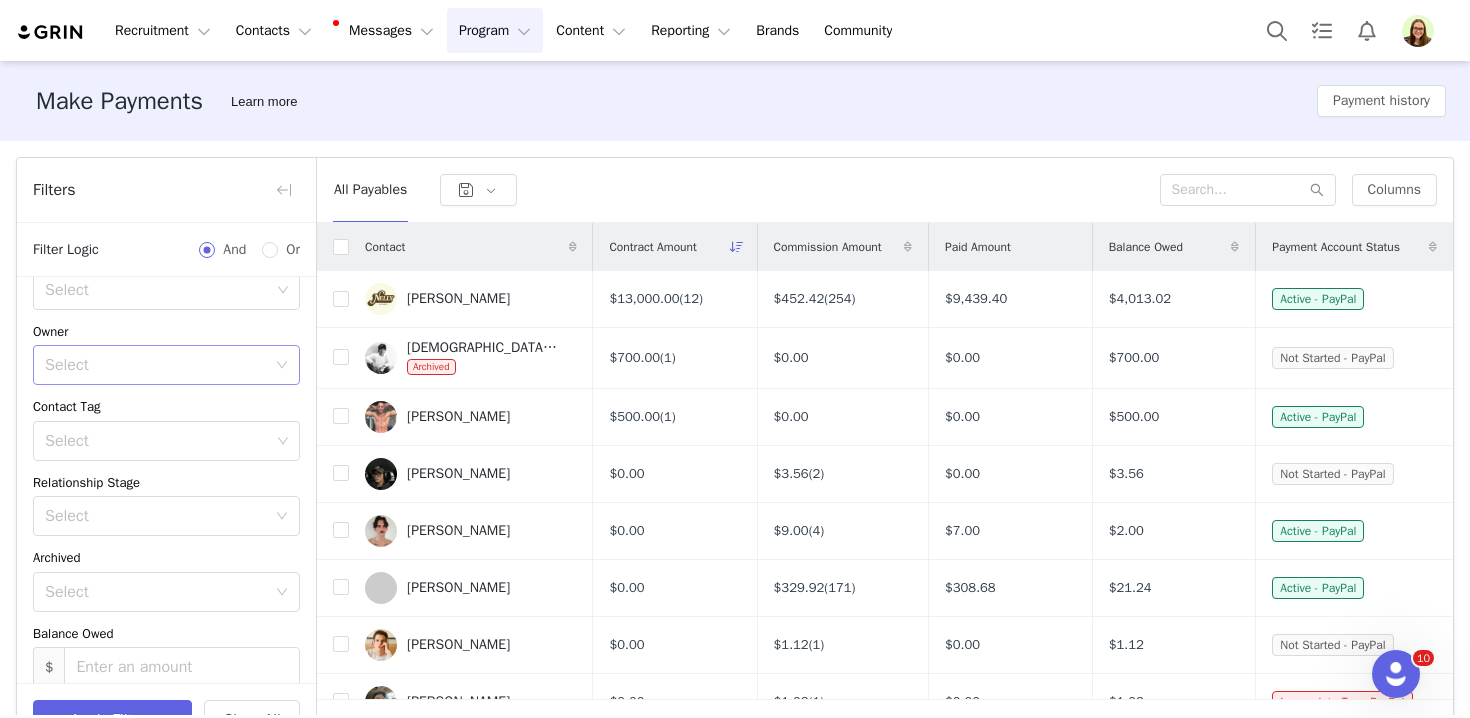 scroll, scrollTop: 815, scrollLeft: 0, axis: vertical 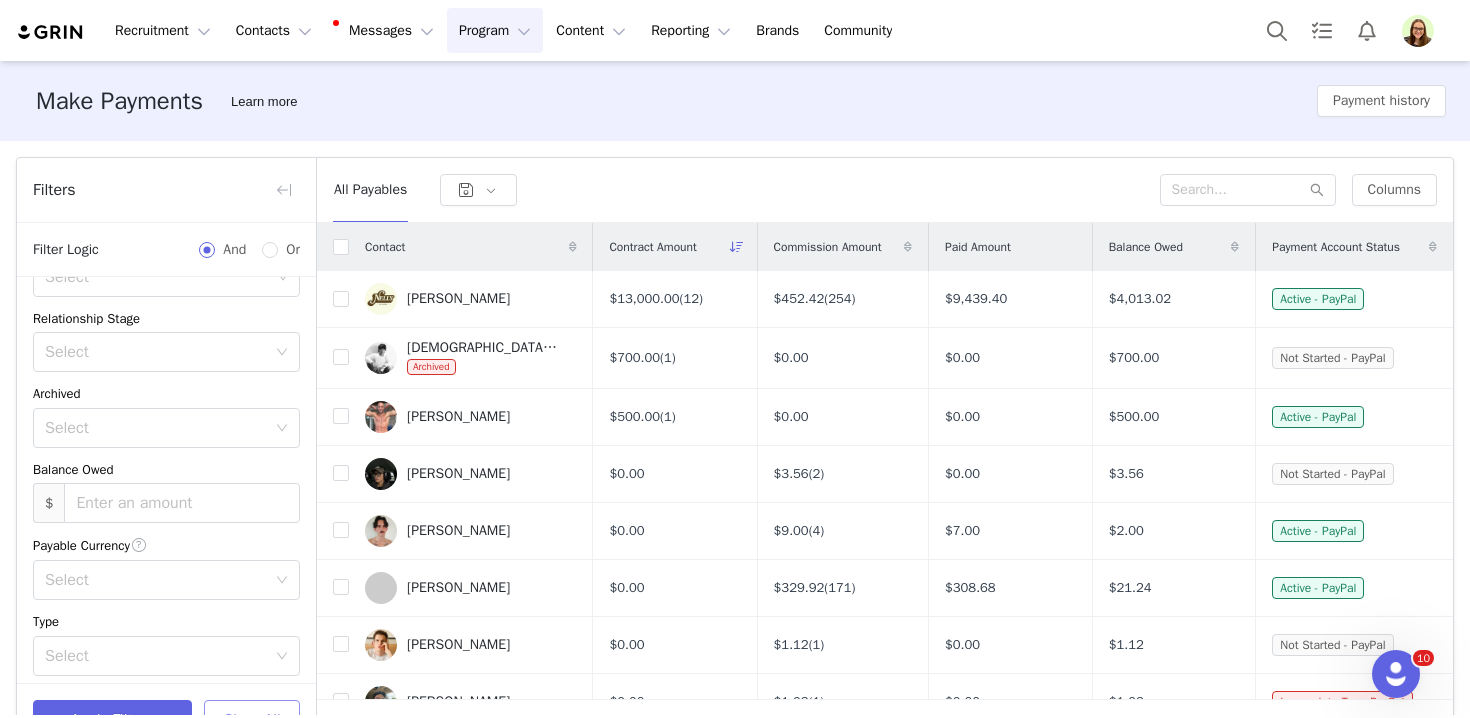 click on "Clear All" at bounding box center (252, 720) 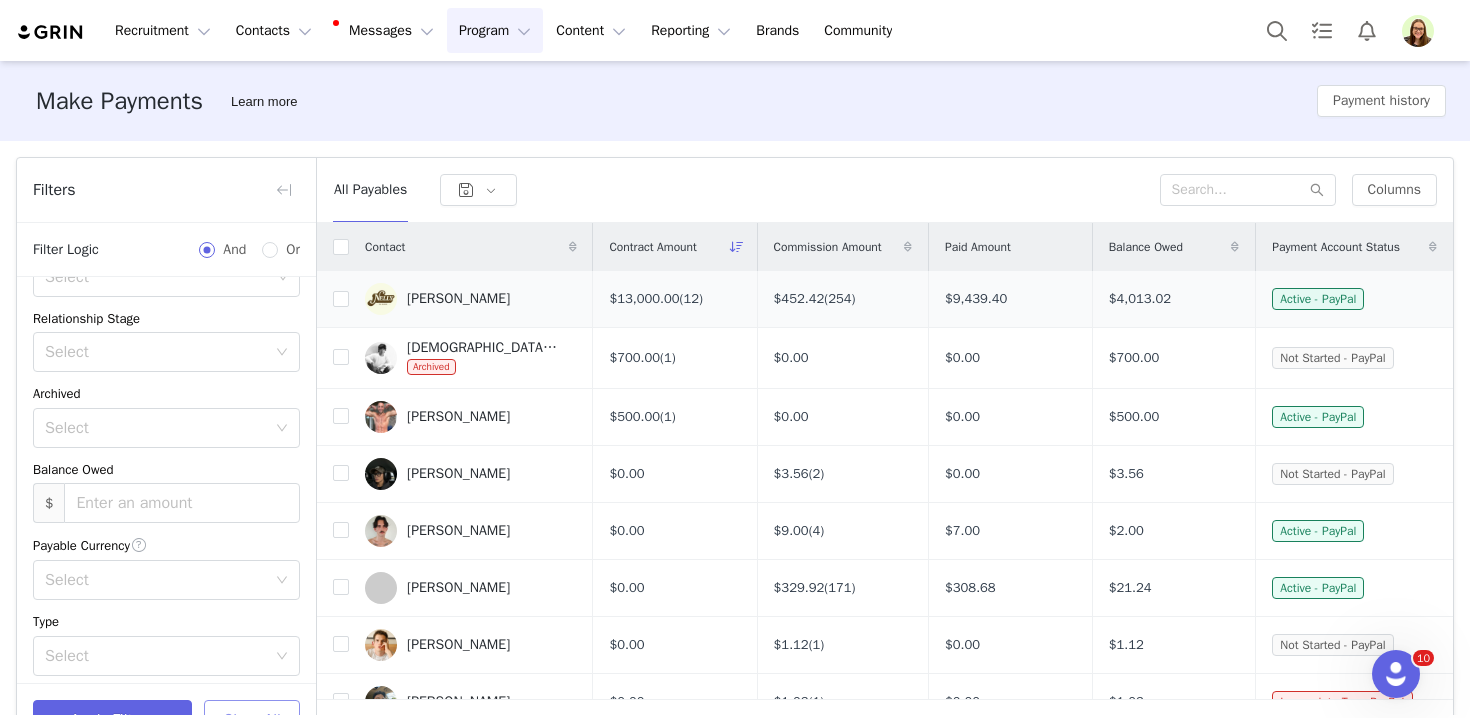 scroll, scrollTop: 999, scrollLeft: 0, axis: vertical 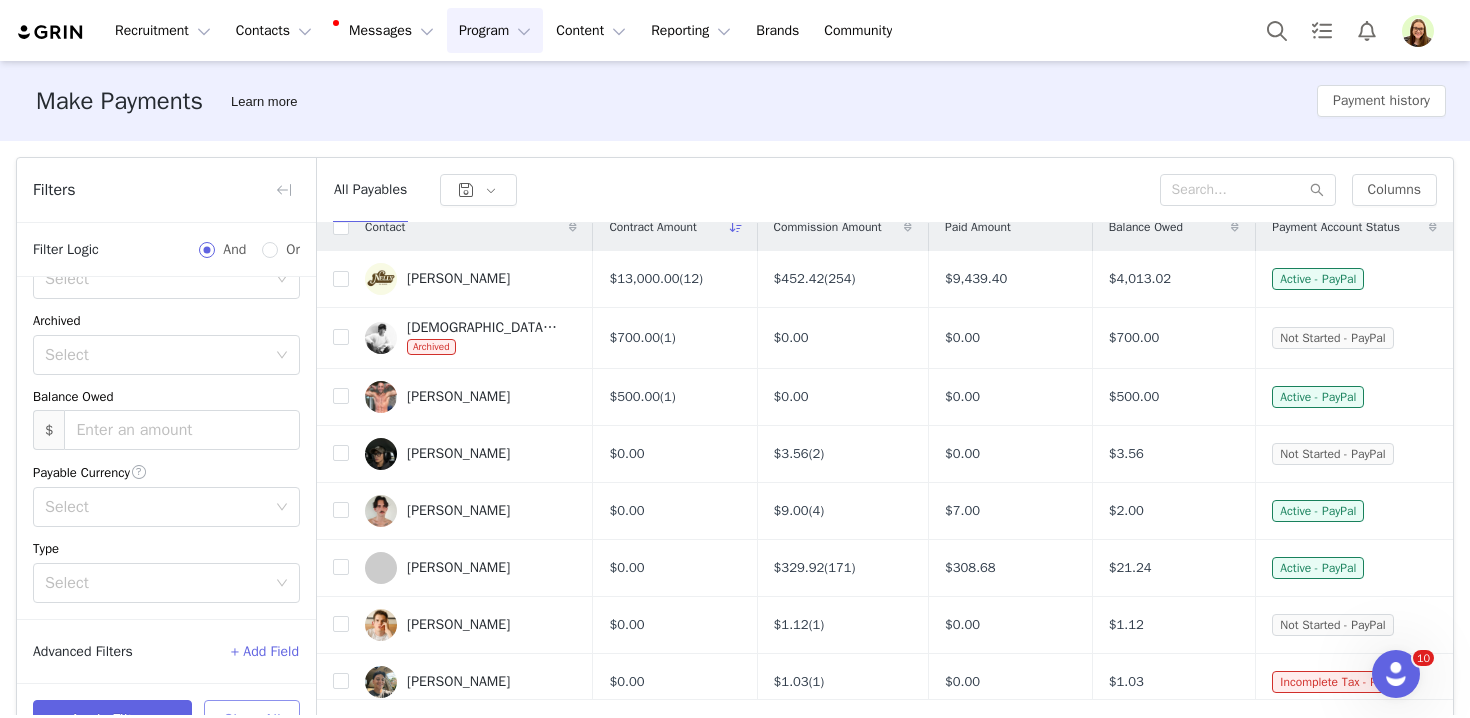 click on "Clear All" at bounding box center [252, 720] 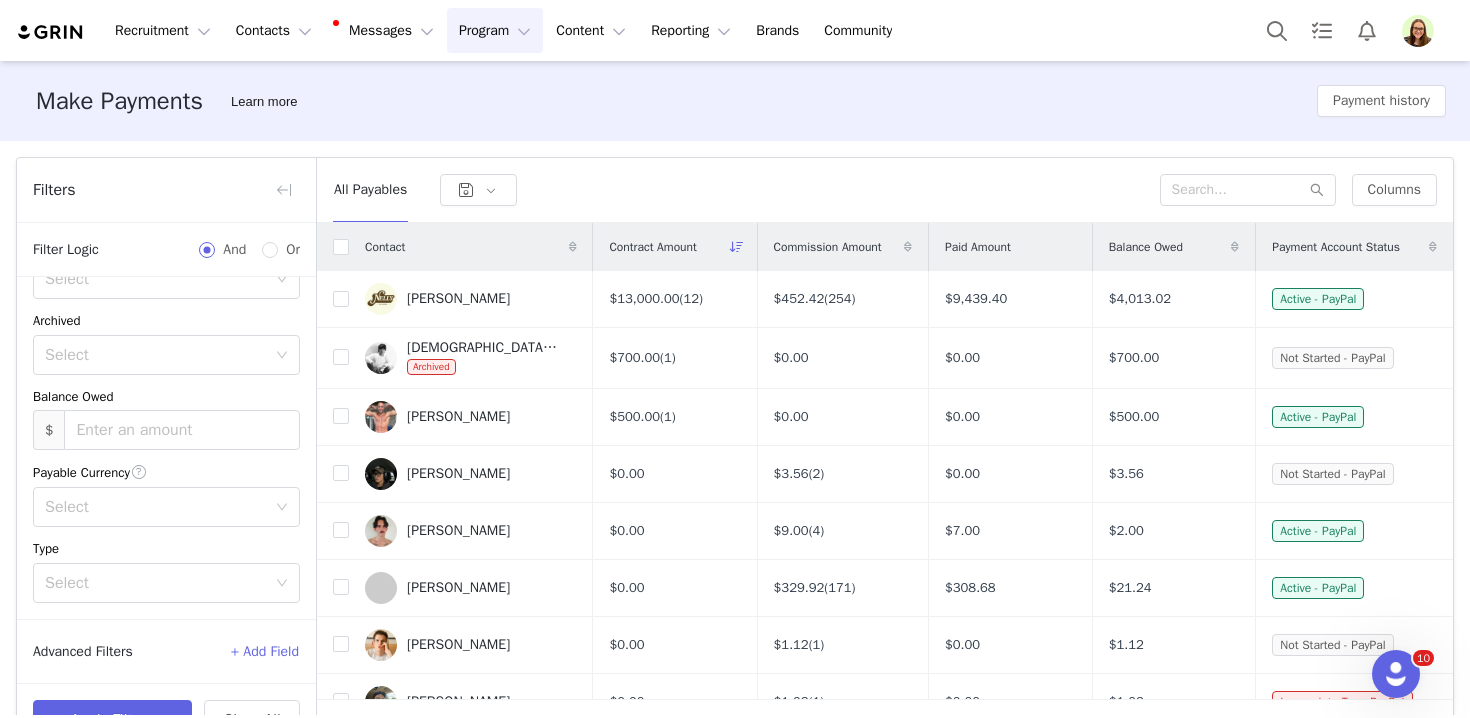 click at bounding box center [1418, 31] 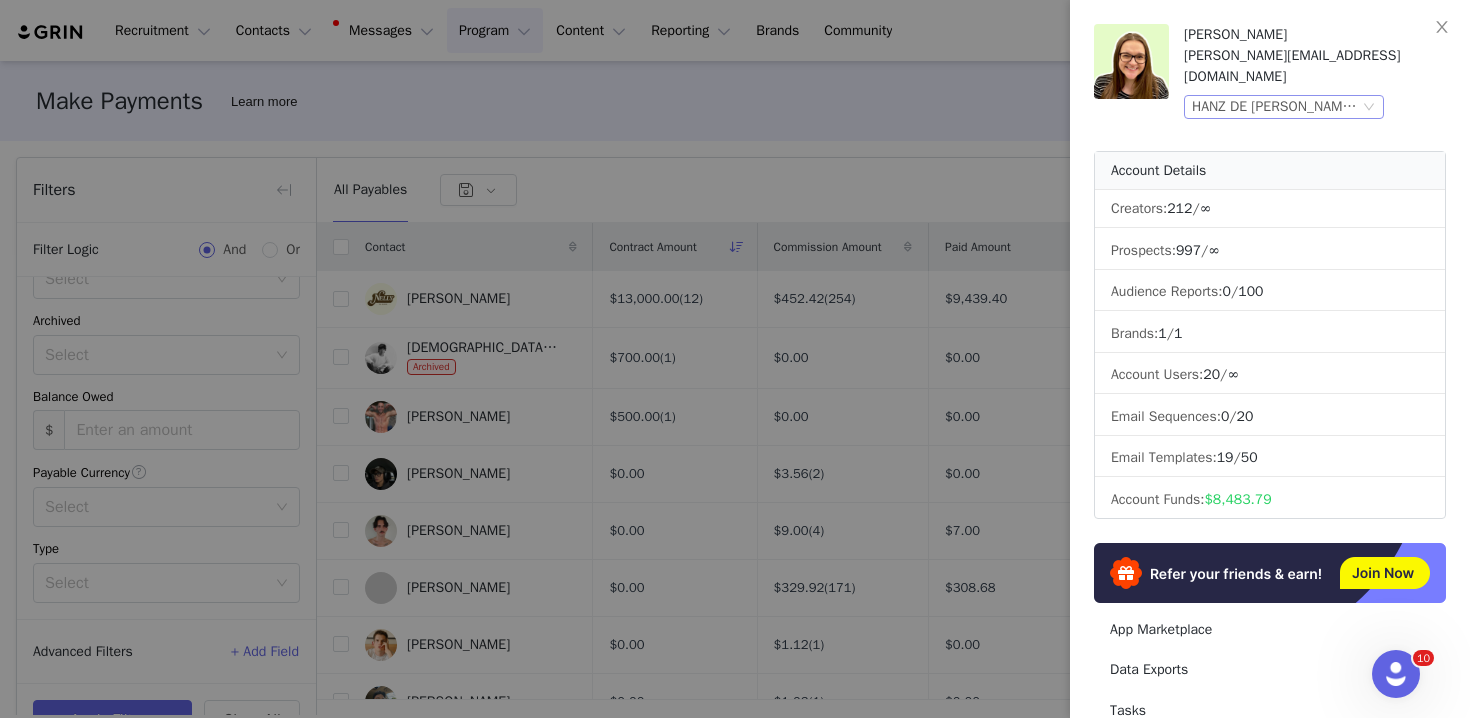 click 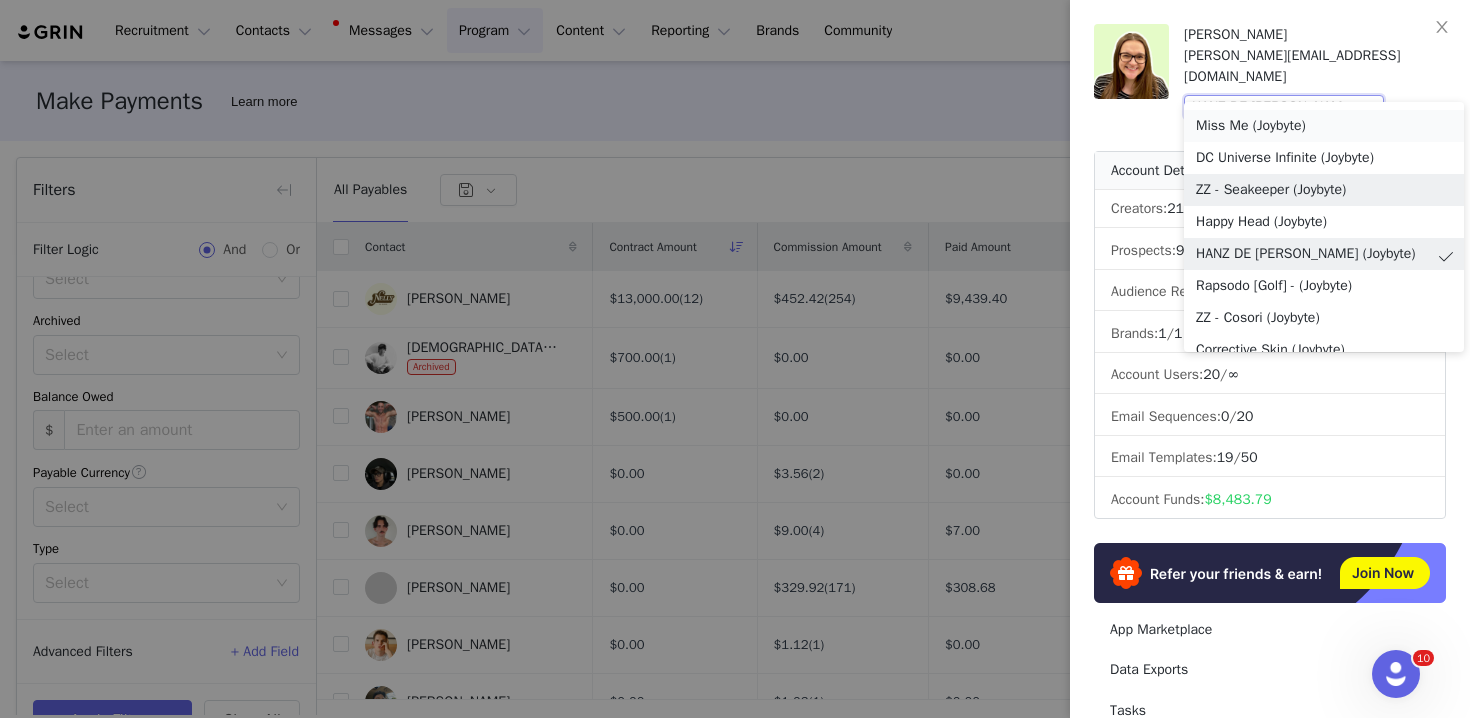 scroll, scrollTop: 1326, scrollLeft: 0, axis: vertical 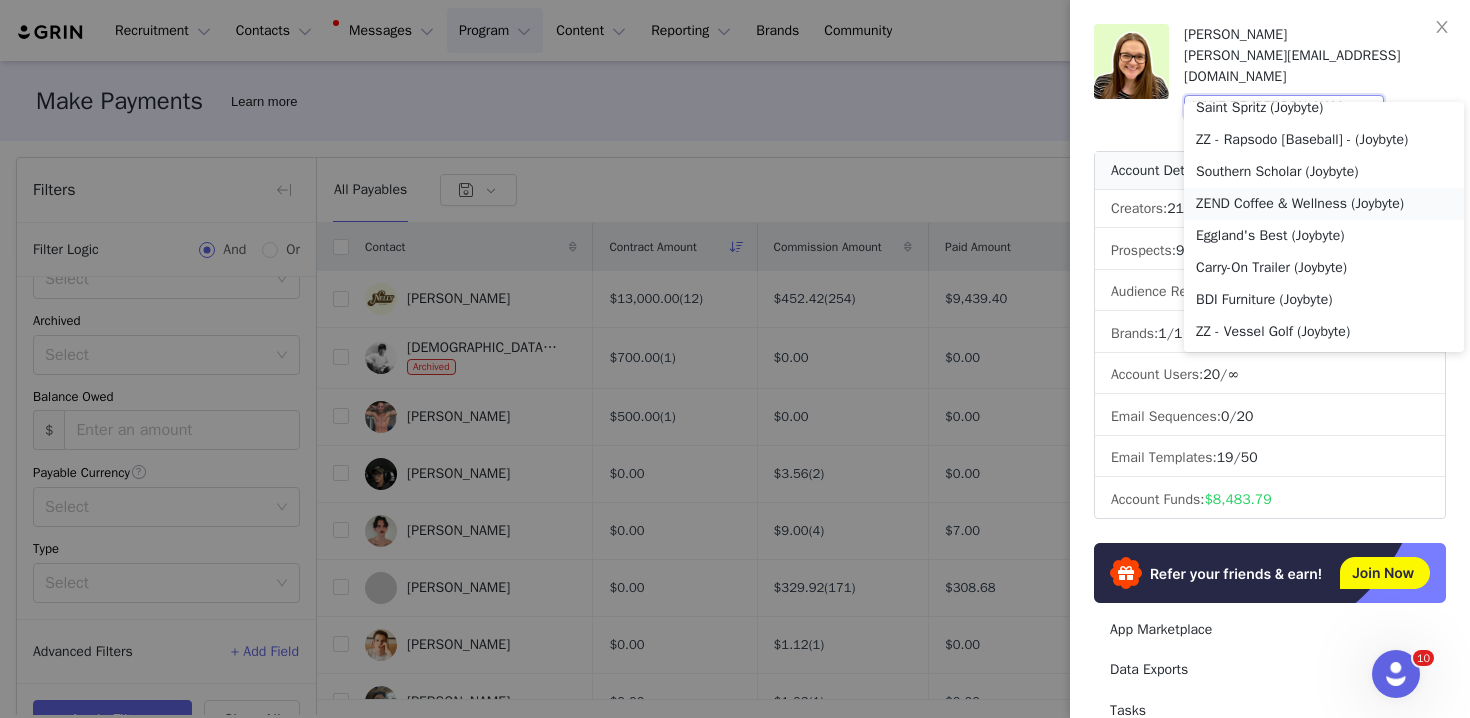 click on "ZEND Coffee & Wellness (Joybyte)" at bounding box center (1324, 204) 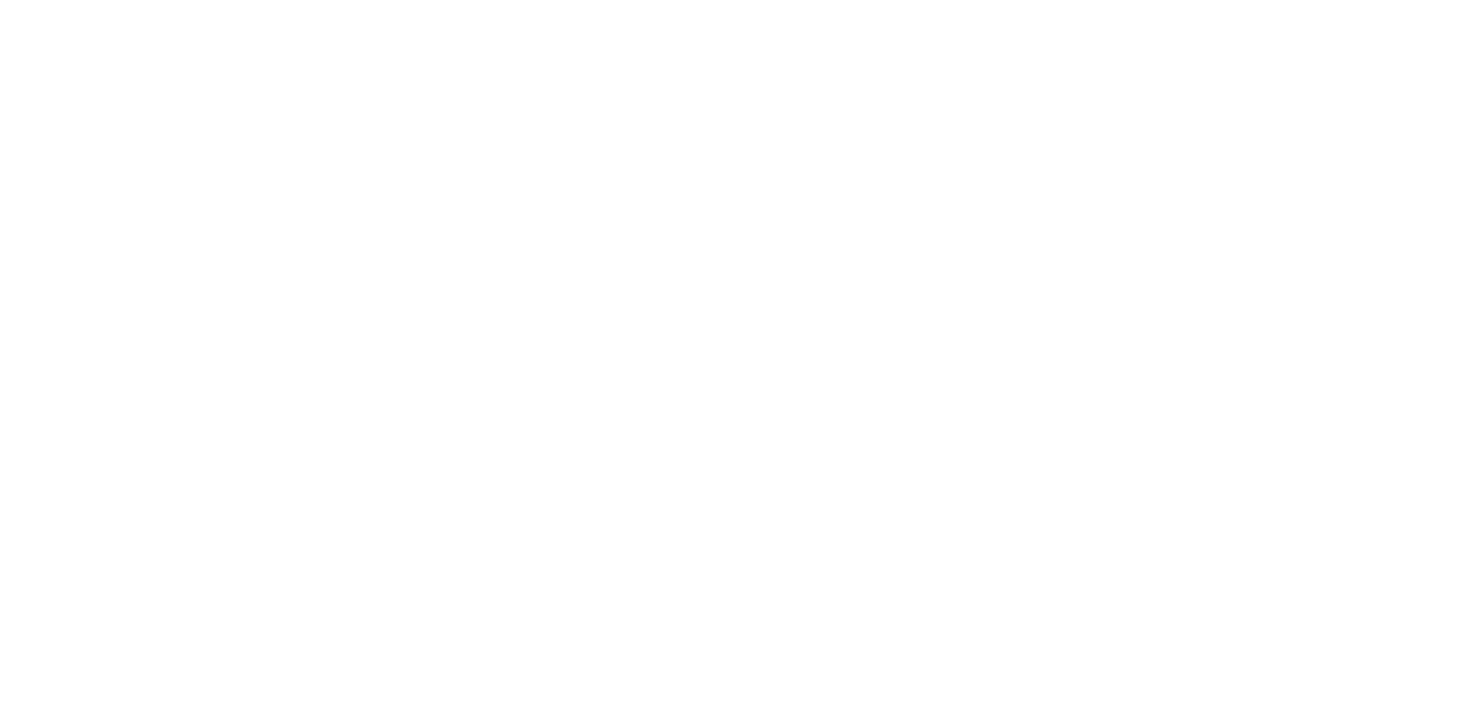 scroll, scrollTop: 0, scrollLeft: 0, axis: both 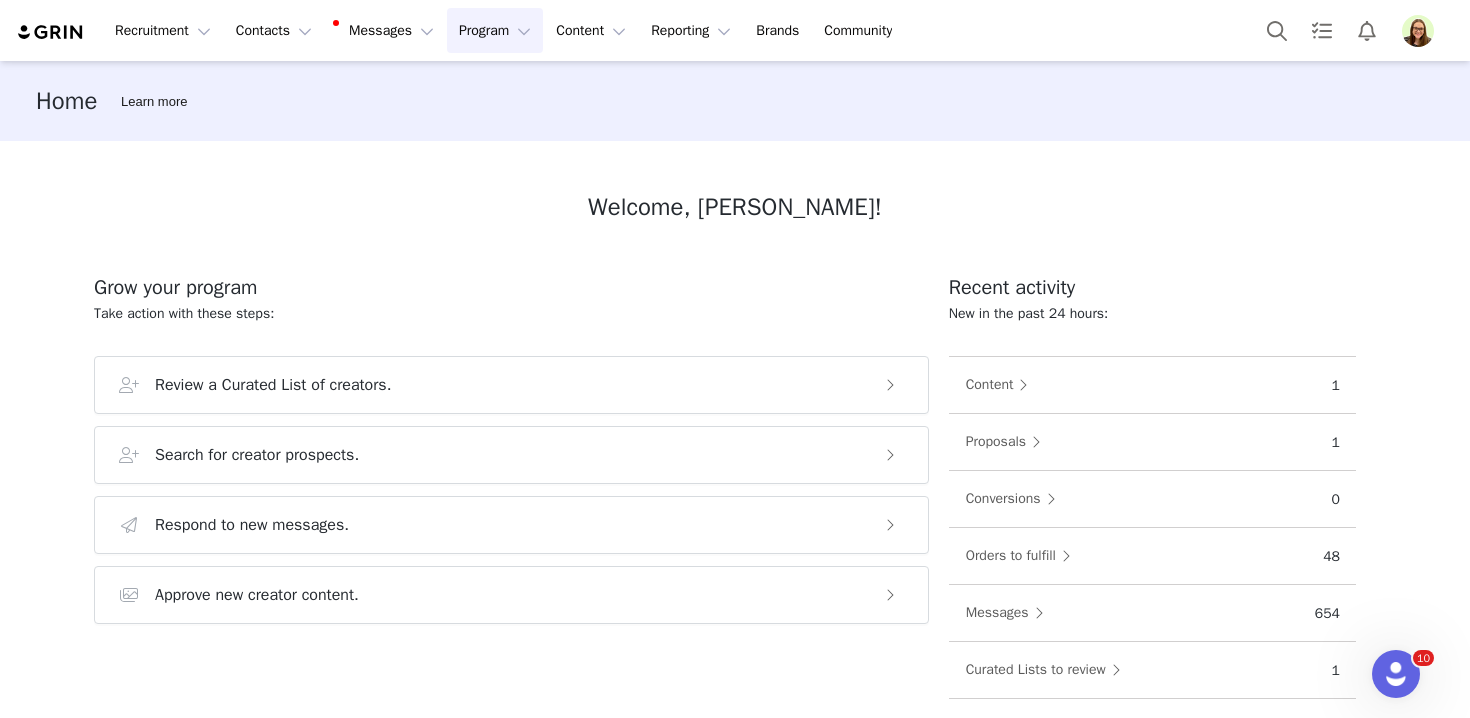 click on "Program Program" at bounding box center [495, 30] 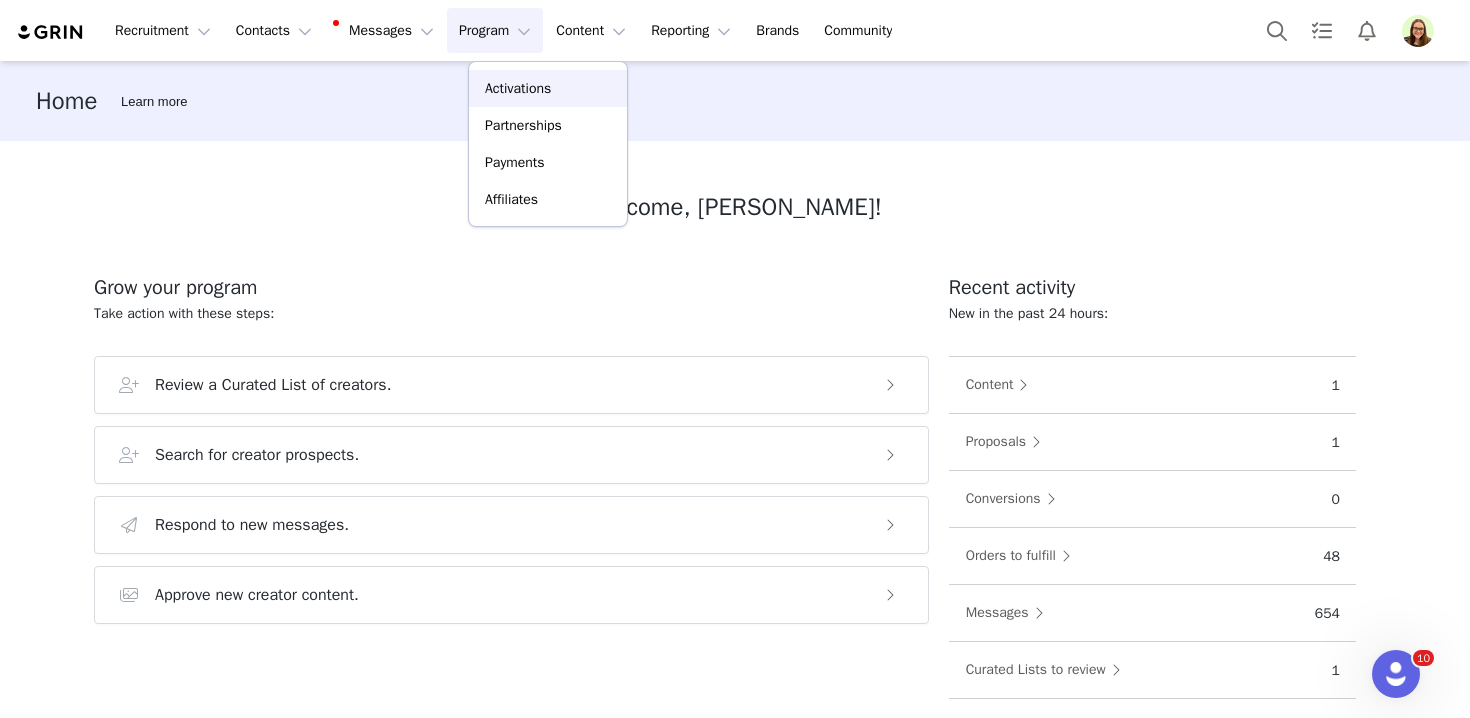 click on "Activations" at bounding box center [518, 88] 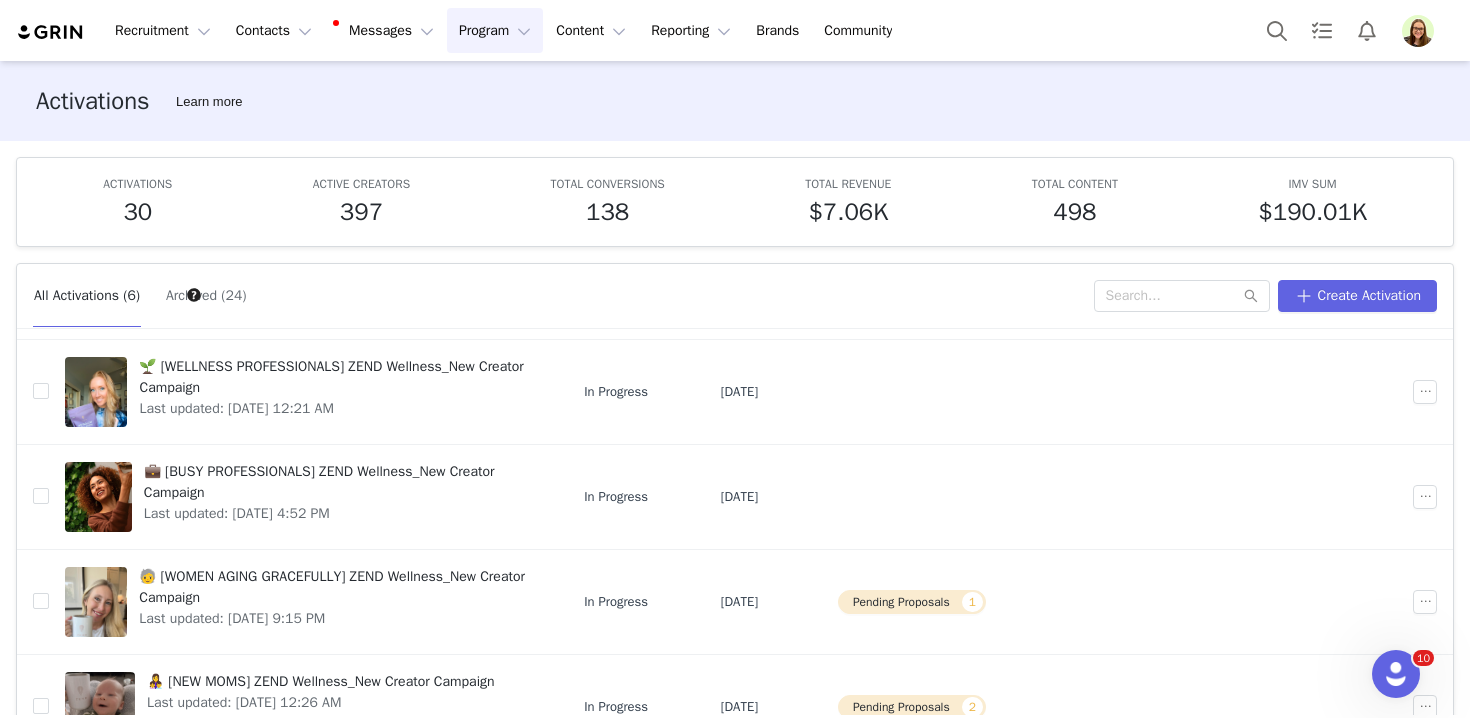 scroll, scrollTop: 260, scrollLeft: 0, axis: vertical 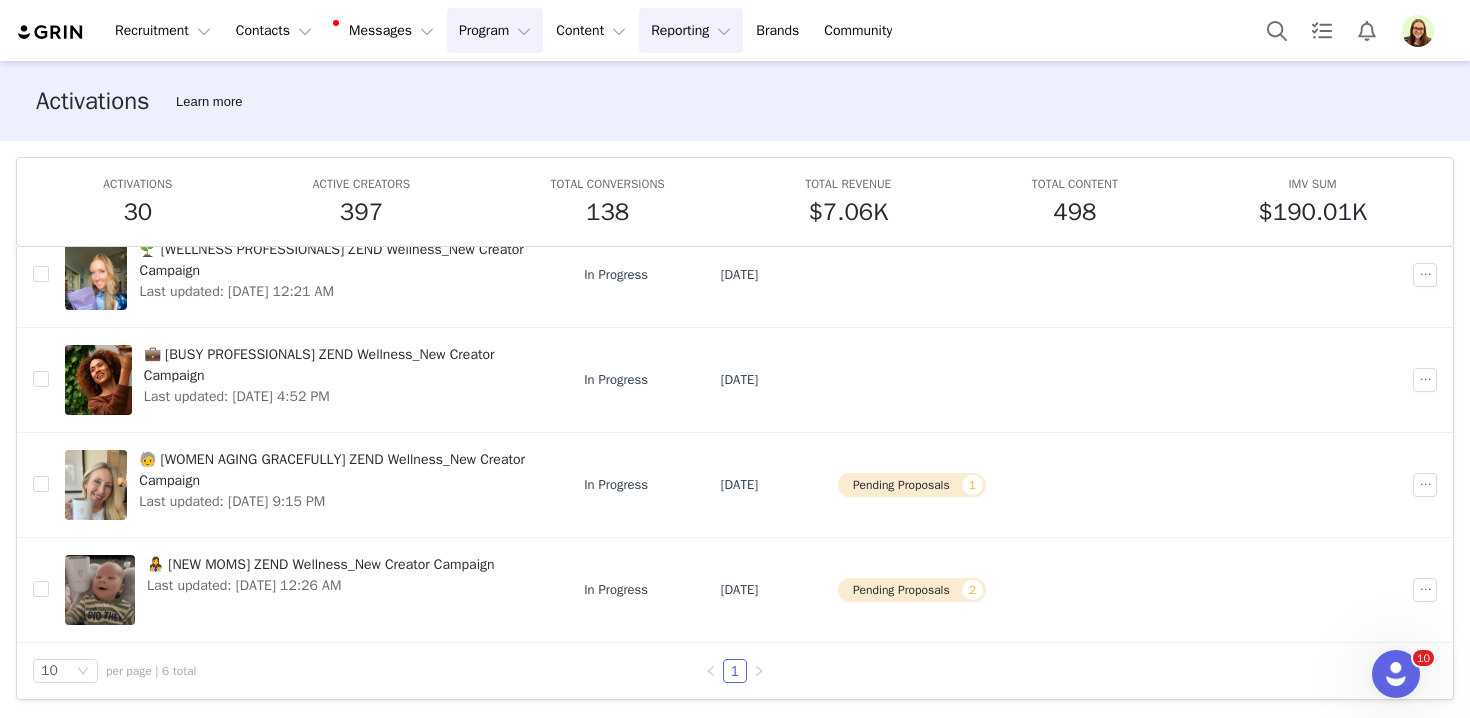 click on "Reporting Reporting" at bounding box center [691, 30] 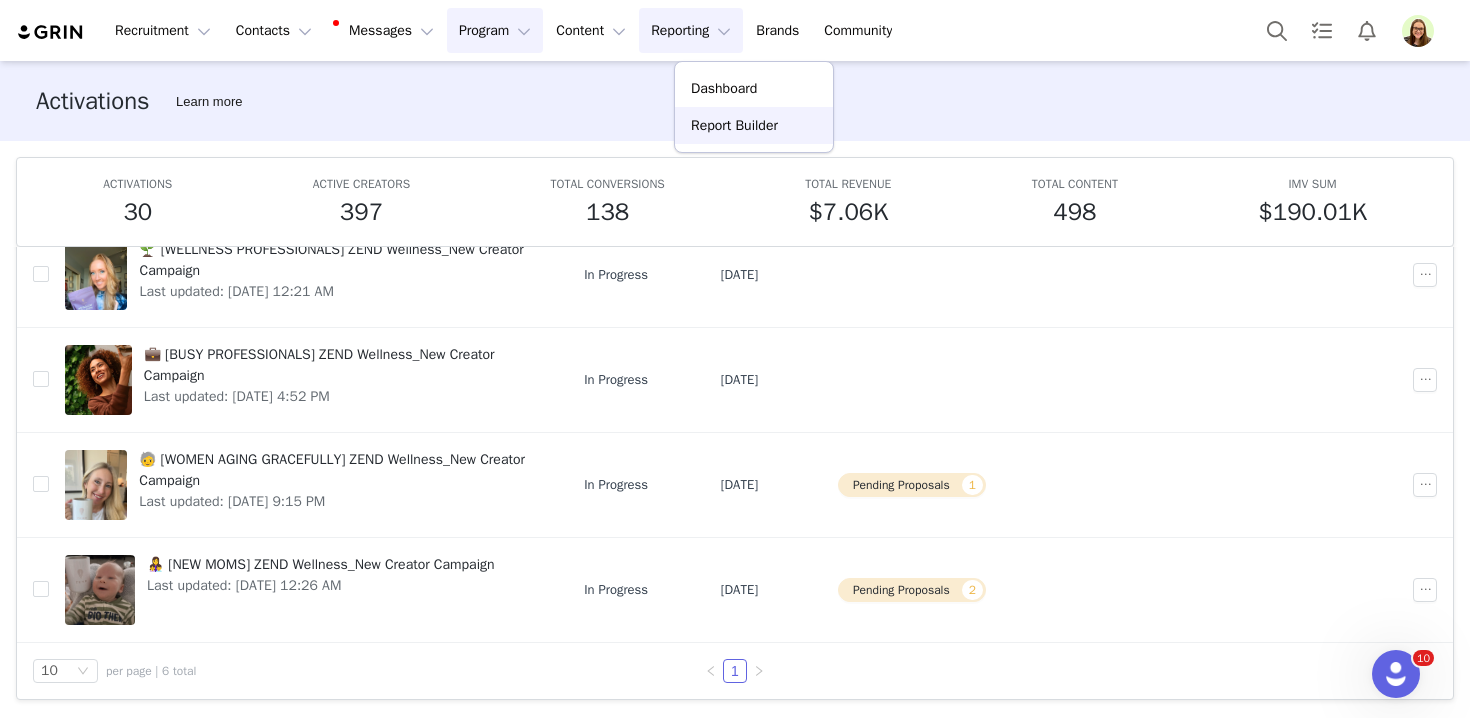 click on "Report Builder" at bounding box center [734, 125] 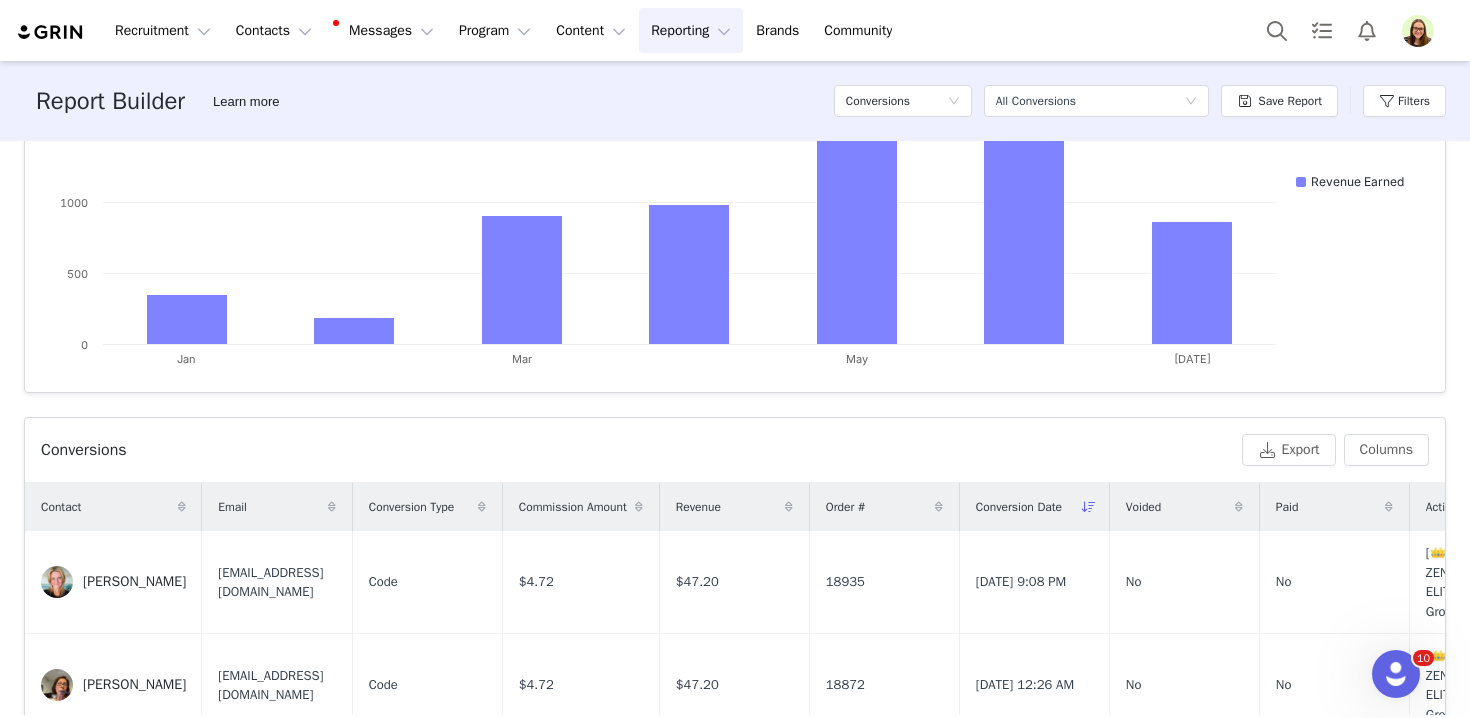 scroll, scrollTop: 291, scrollLeft: 0, axis: vertical 